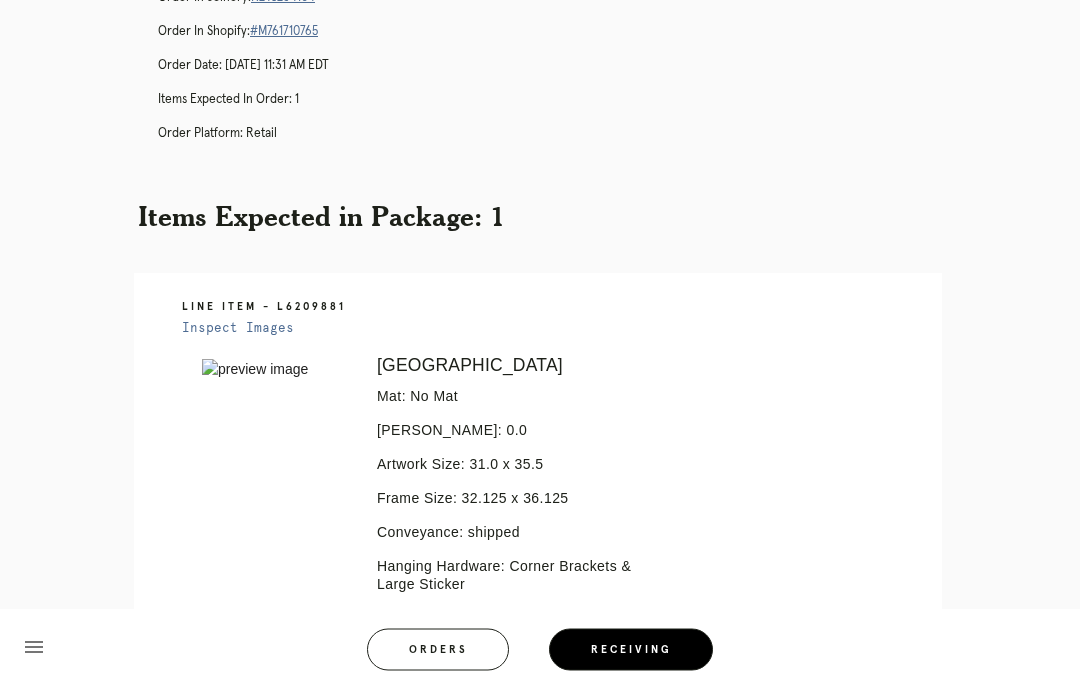 scroll, scrollTop: 0, scrollLeft: 0, axis: both 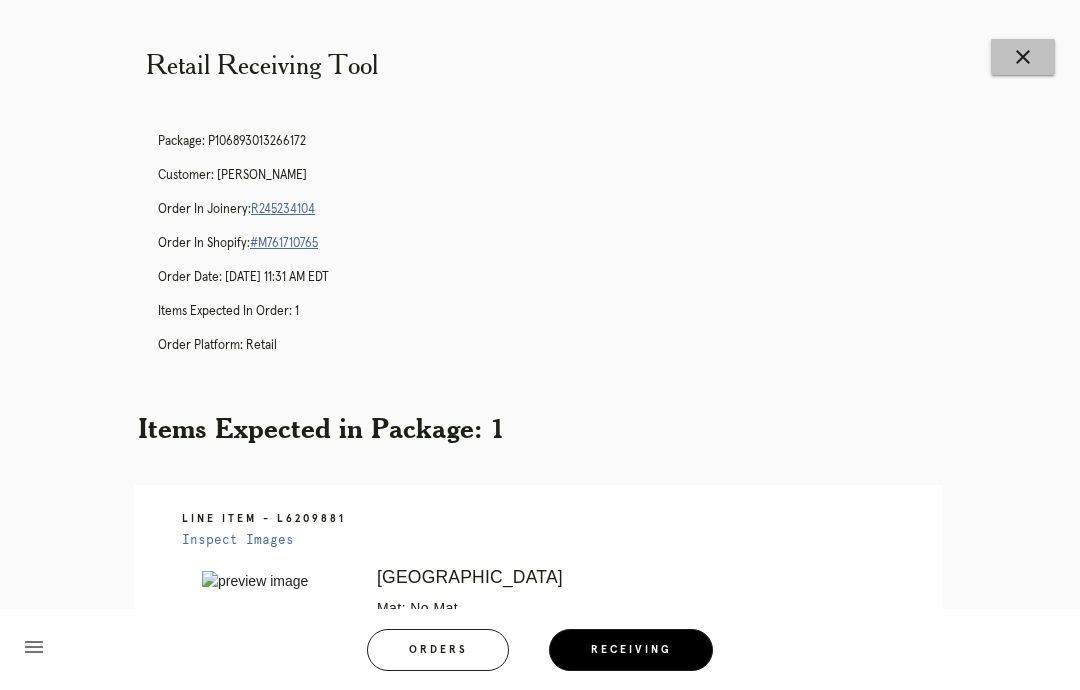 click on "close" at bounding box center [1023, 57] 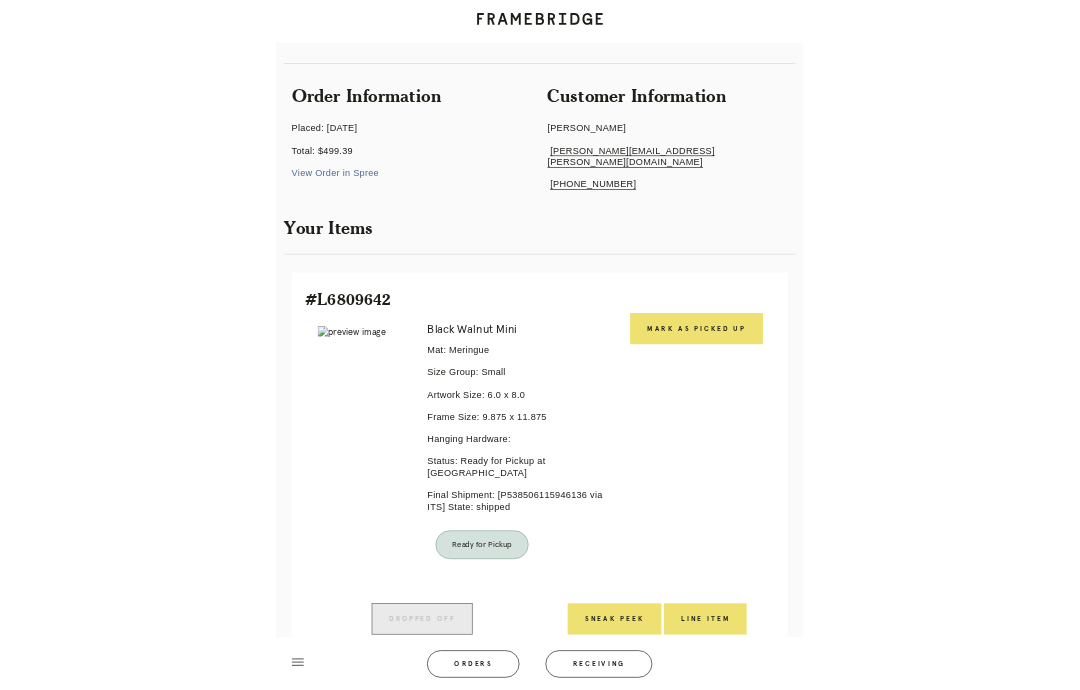 scroll, scrollTop: 0, scrollLeft: 0, axis: both 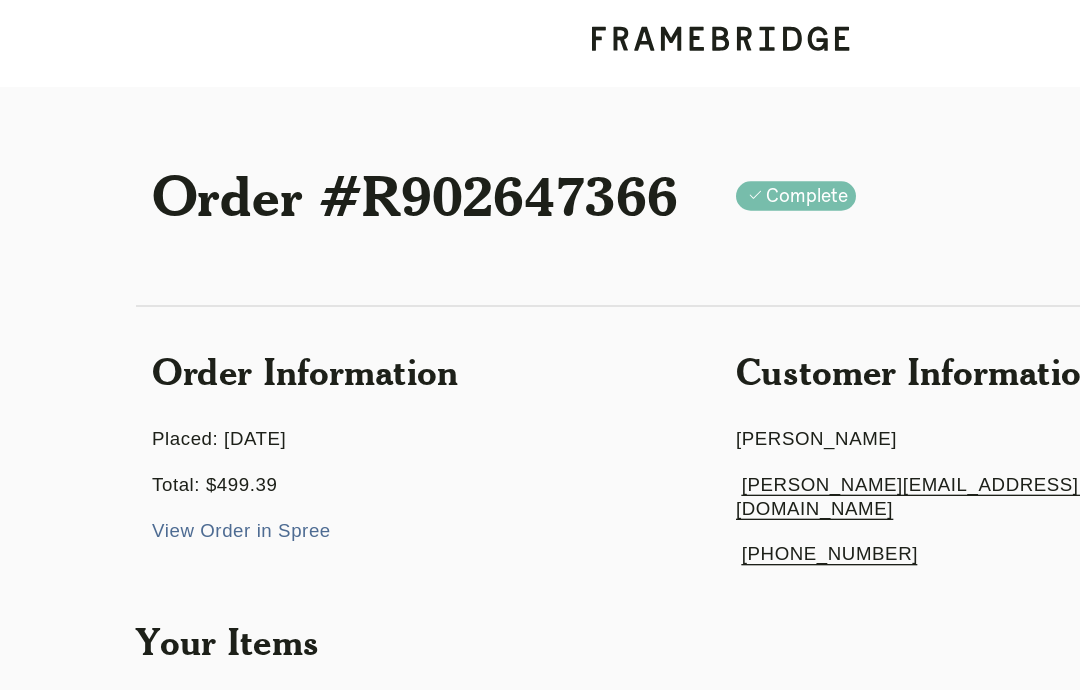 click on "jenna.lashley@gmail.com" at bounding box center (759, 372) 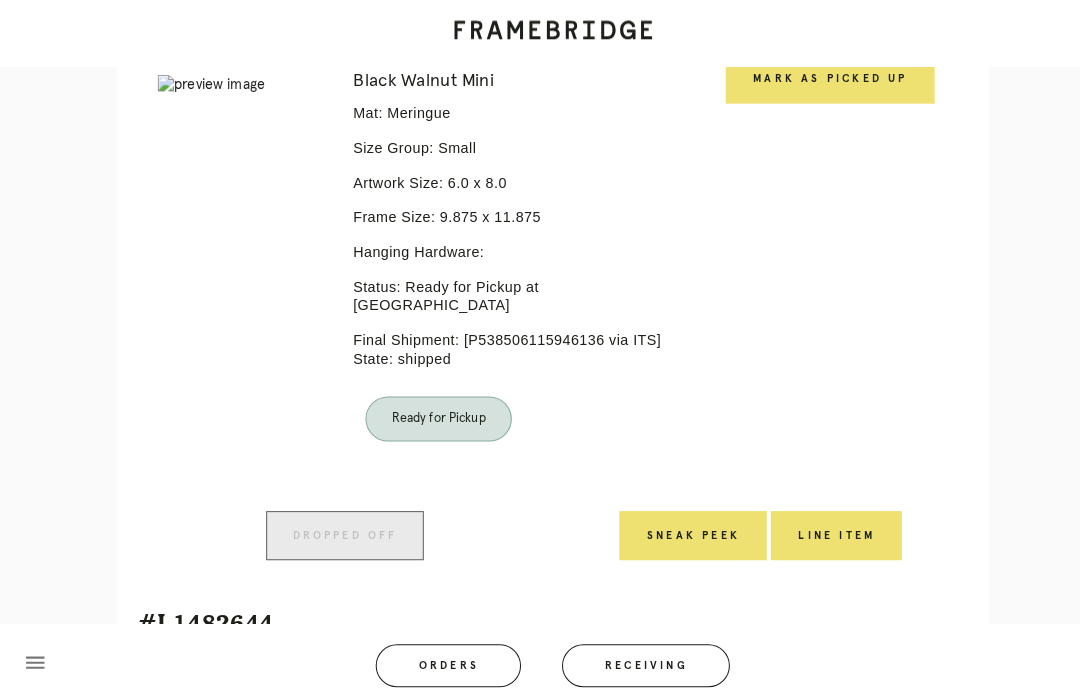 scroll, scrollTop: 518, scrollLeft: 0, axis: vertical 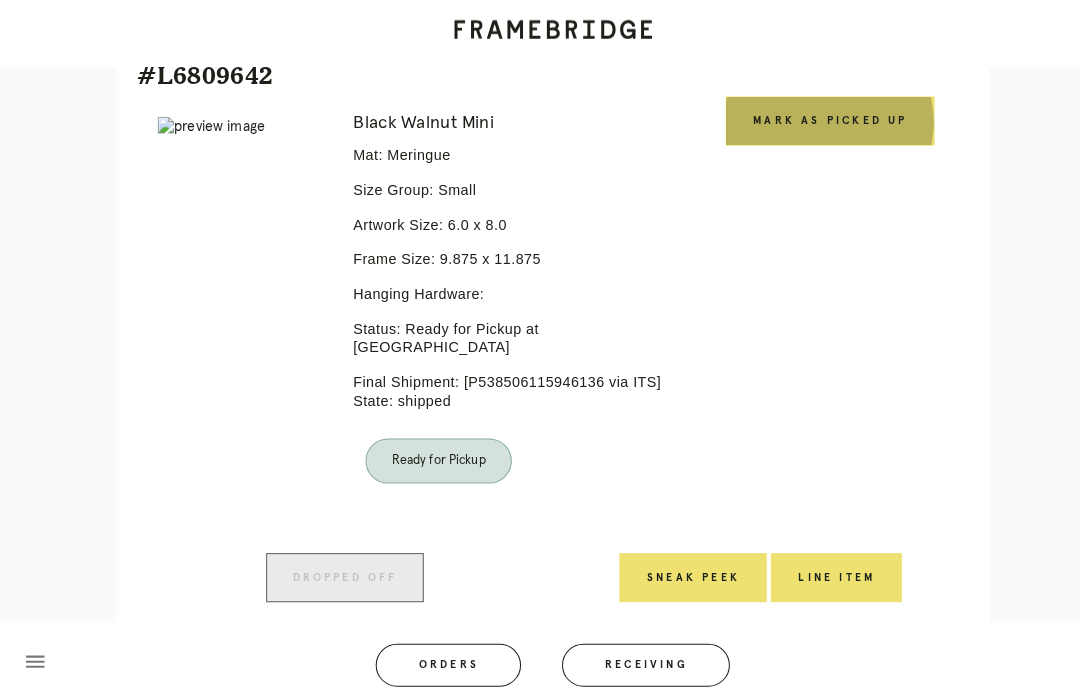 click on "Mark as Picked Up" at bounding box center [811, 119] 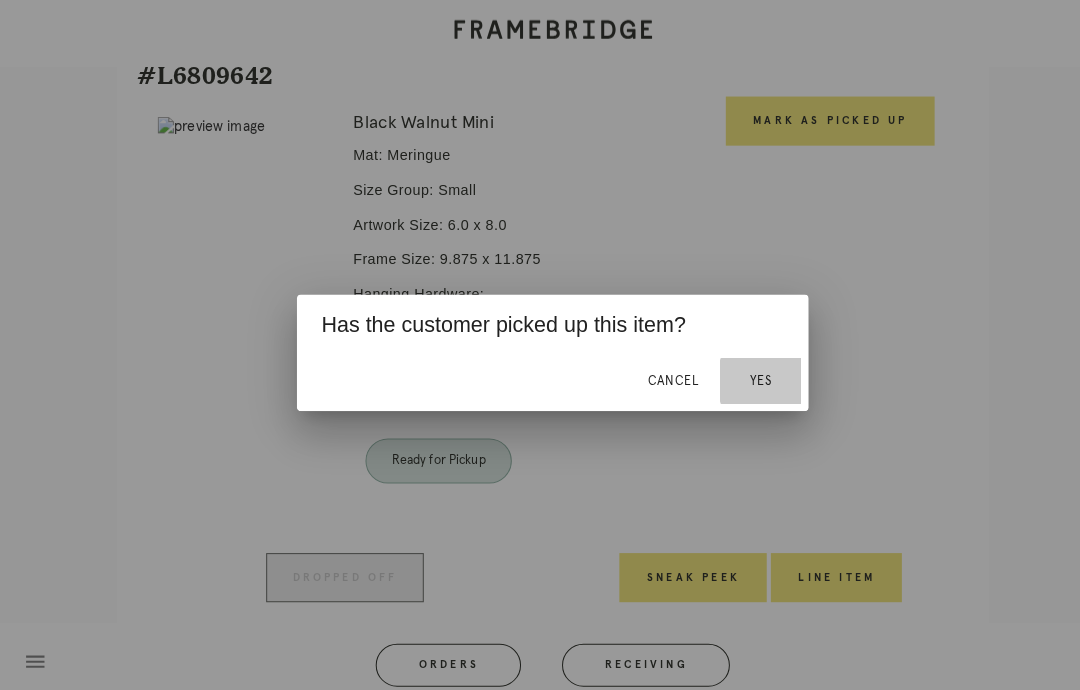 click on "Yes" at bounding box center [743, 372] 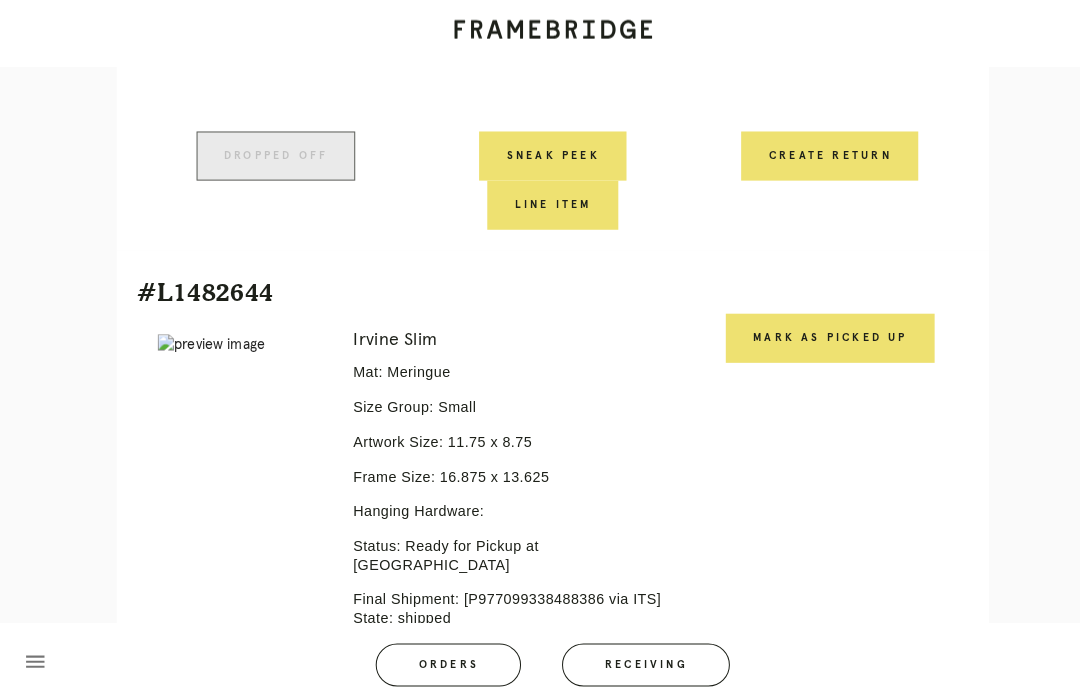 scroll, scrollTop: 862, scrollLeft: 0, axis: vertical 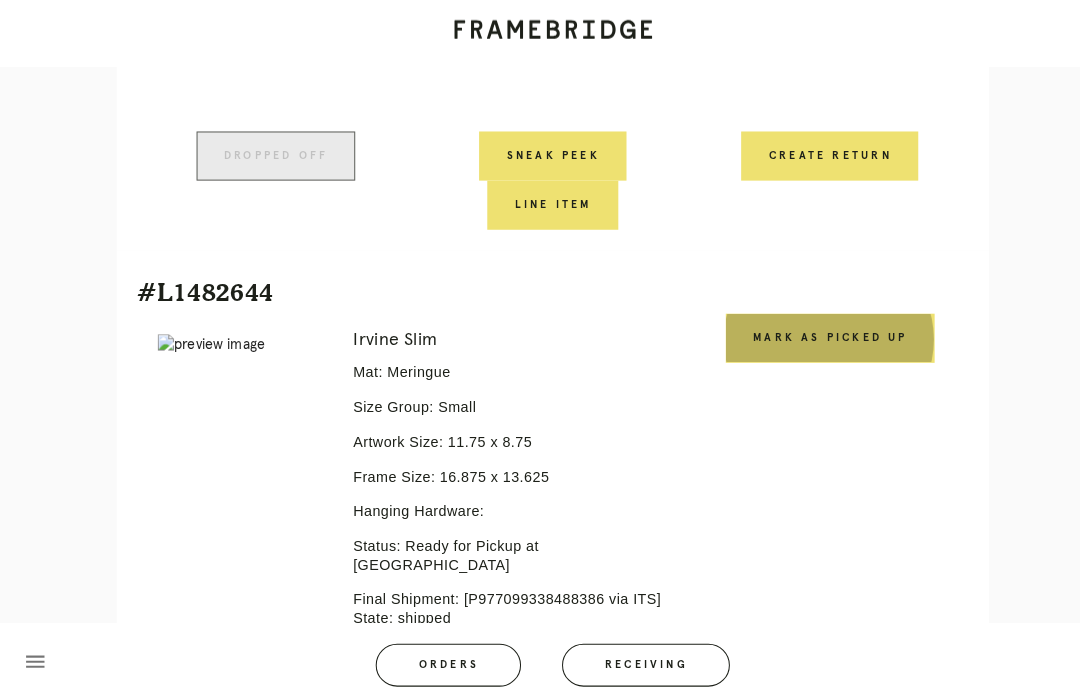 click on "Mark as Picked Up" at bounding box center [811, 331] 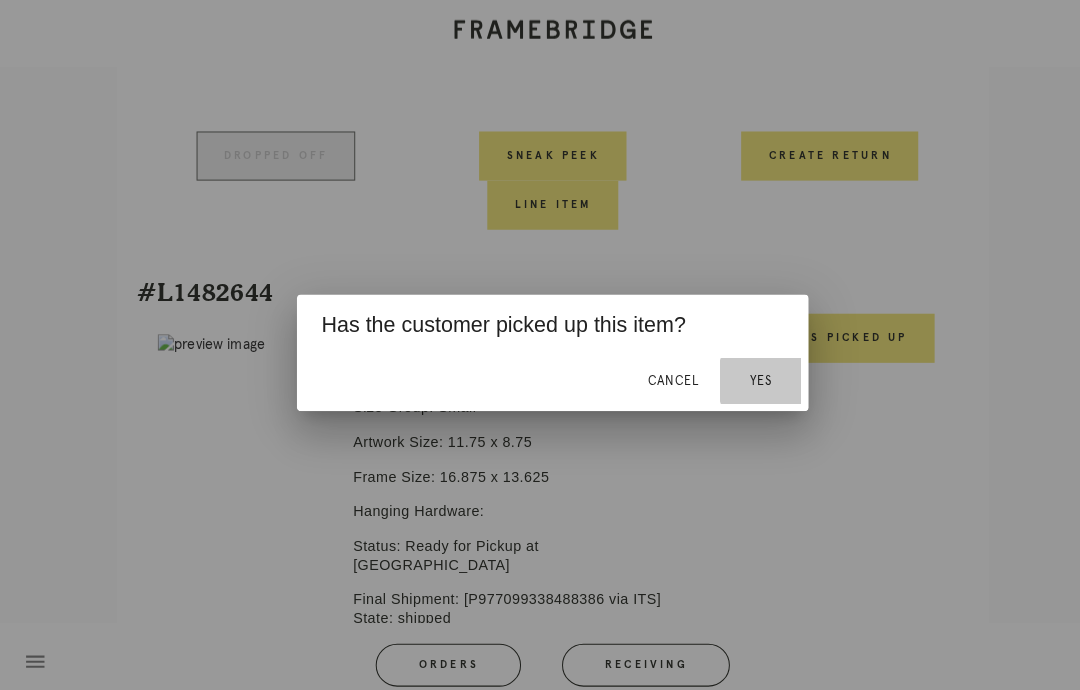click on "Yes" at bounding box center [743, 372] 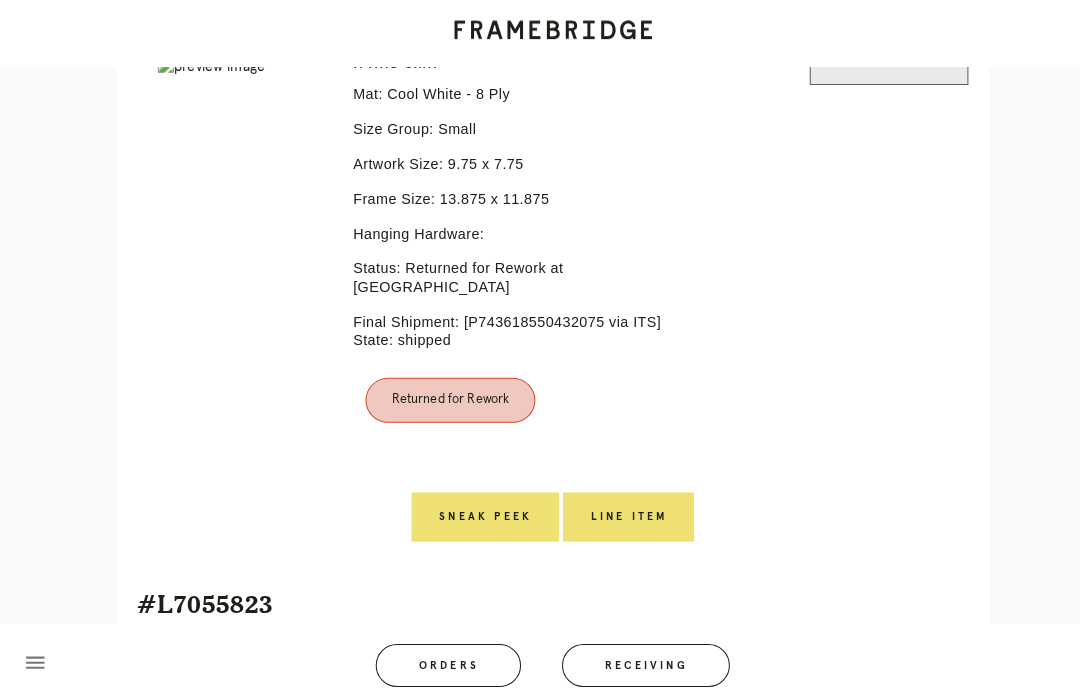 scroll, scrollTop: 1690, scrollLeft: 0, axis: vertical 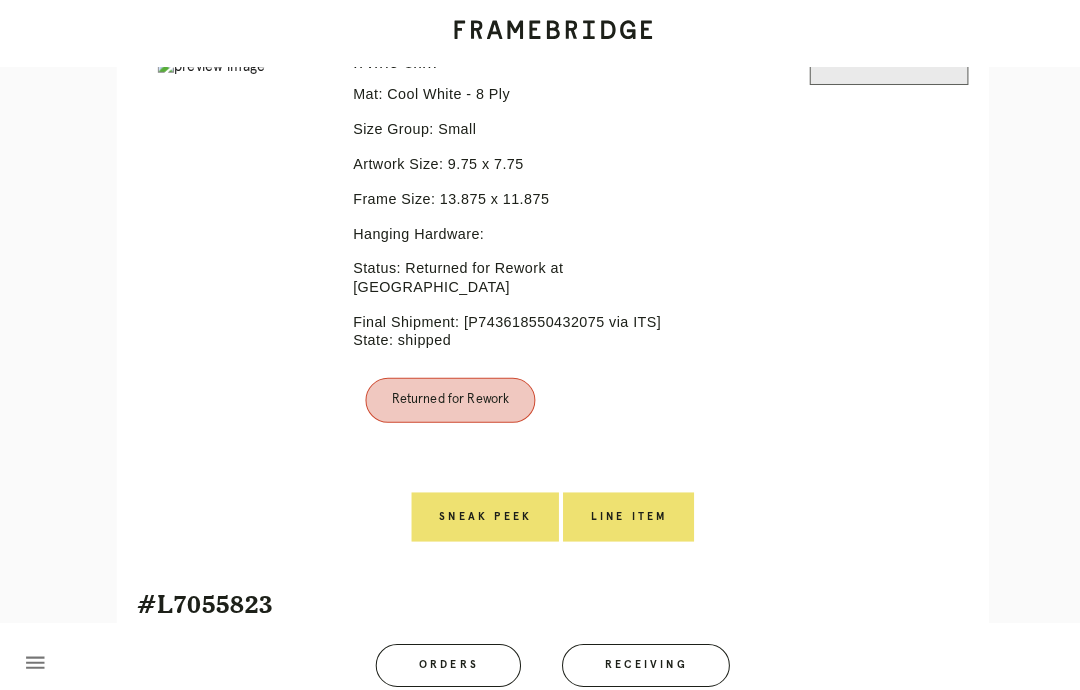 click on "Mark as Picked Up" at bounding box center (811, 635) 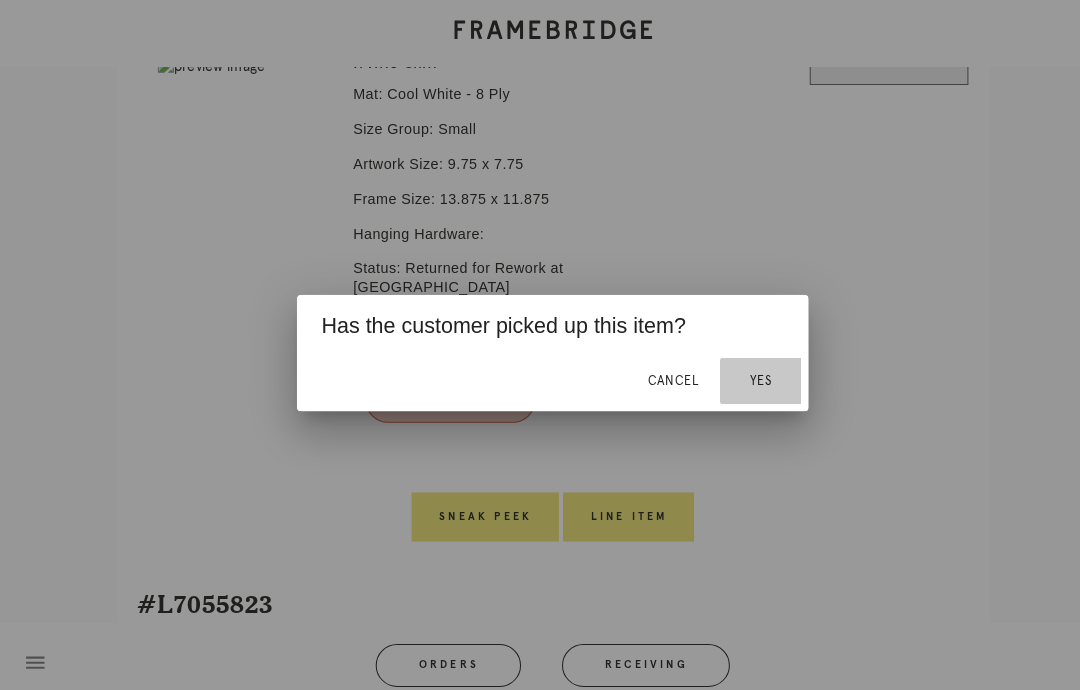 click on "Yes" at bounding box center [743, 372] 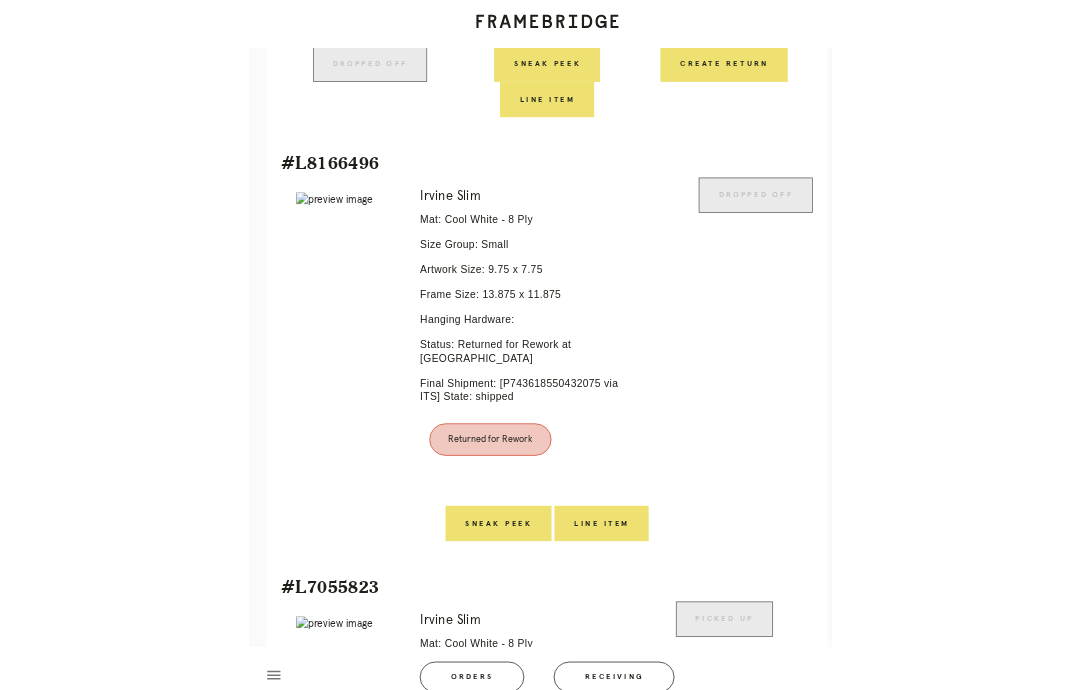 scroll, scrollTop: 1480, scrollLeft: 0, axis: vertical 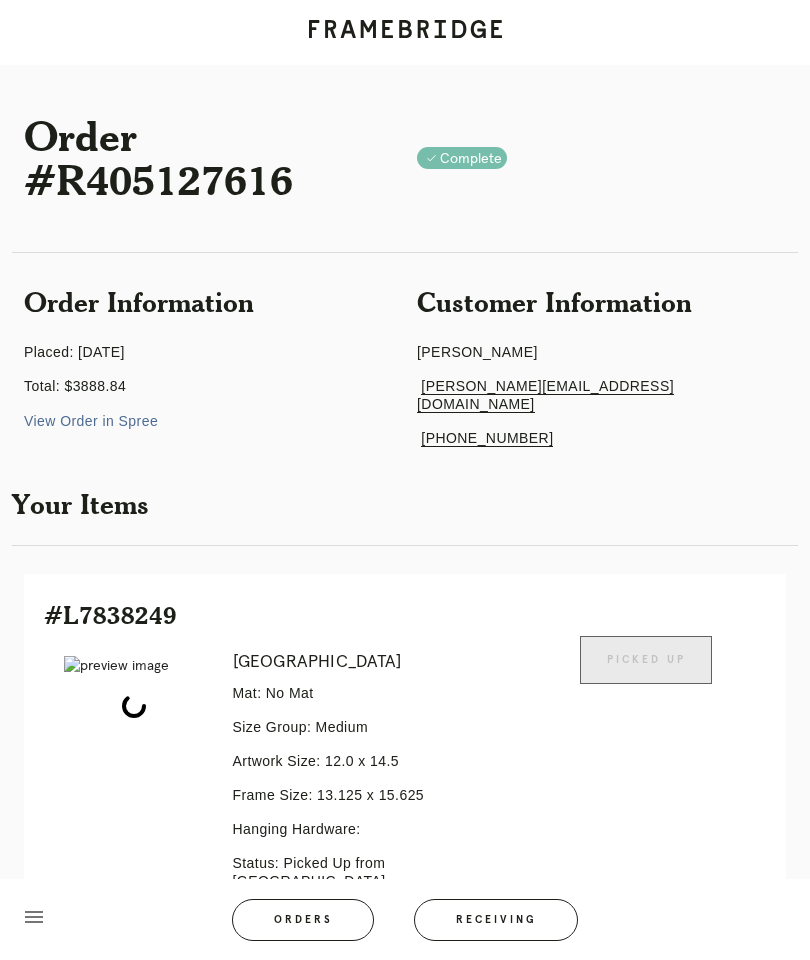 click on "Receiving" at bounding box center (496, 920) 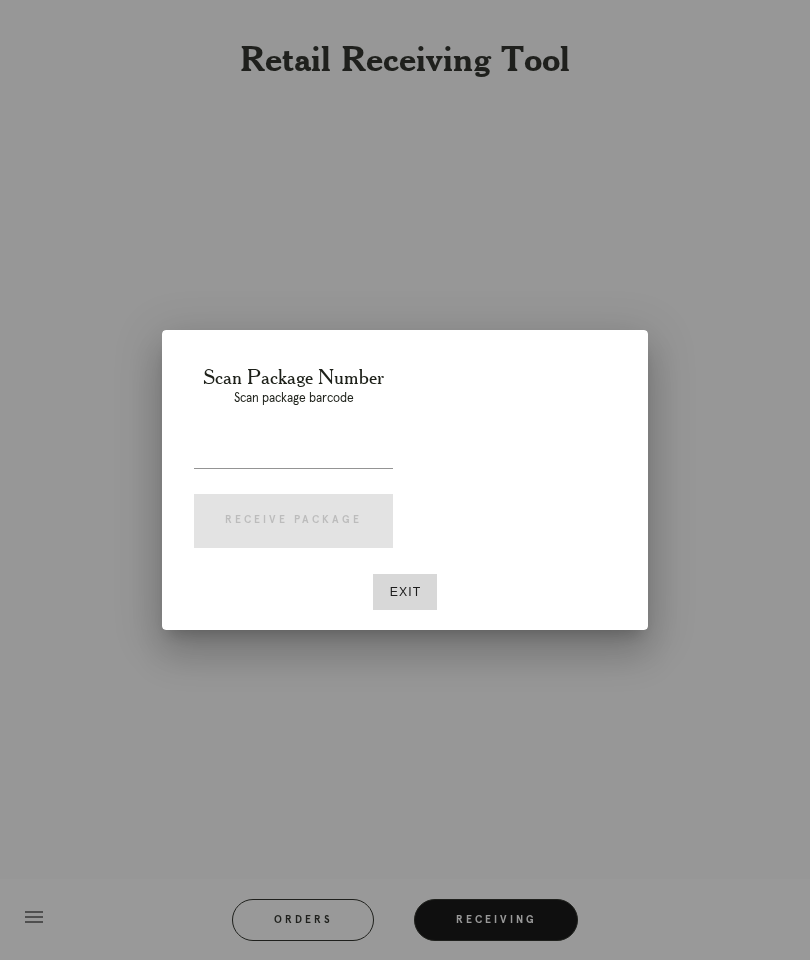 click on "Exit" at bounding box center (405, 592) 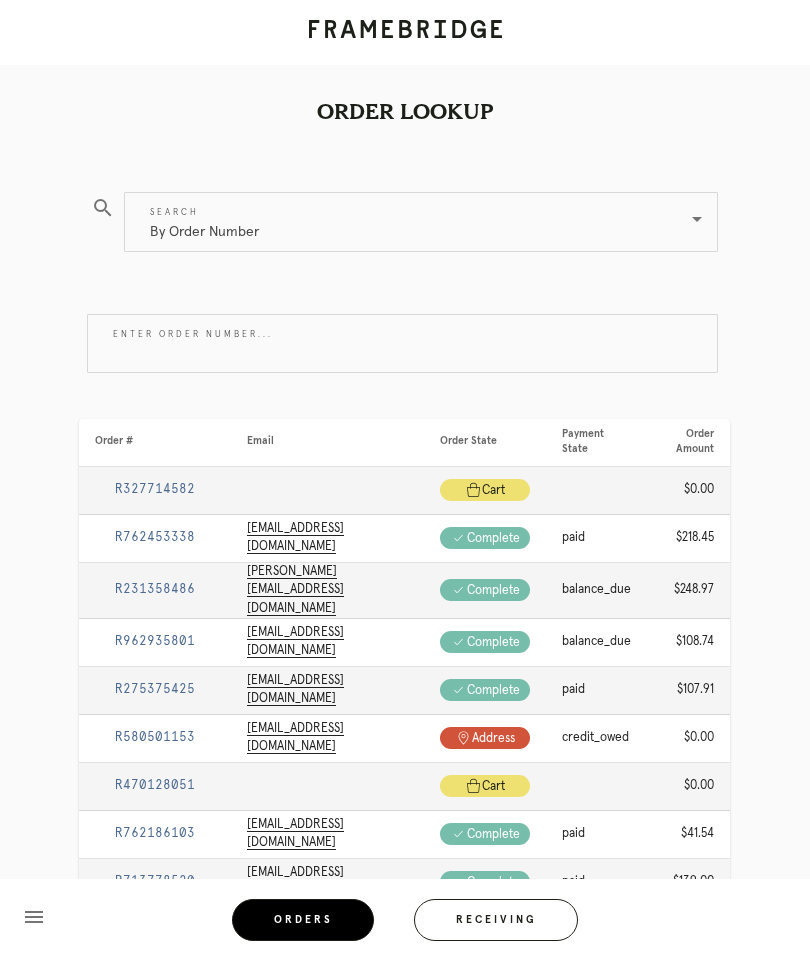click on "By Order Number" at bounding box center [407, 222] 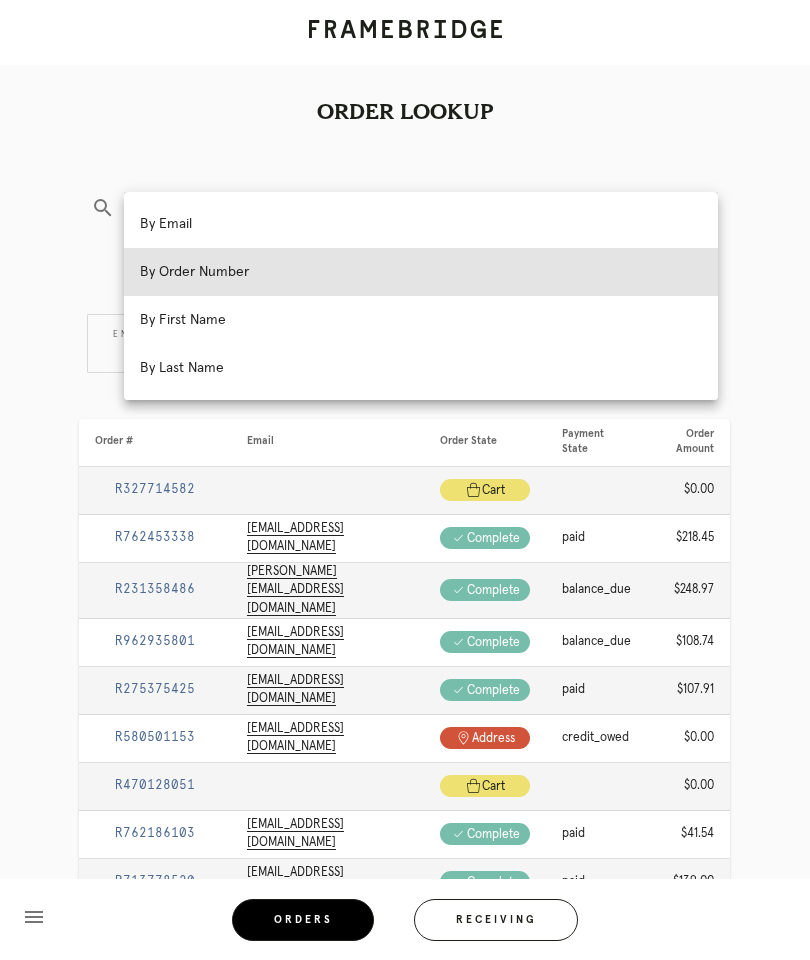click on "By Email" at bounding box center (421, 224) 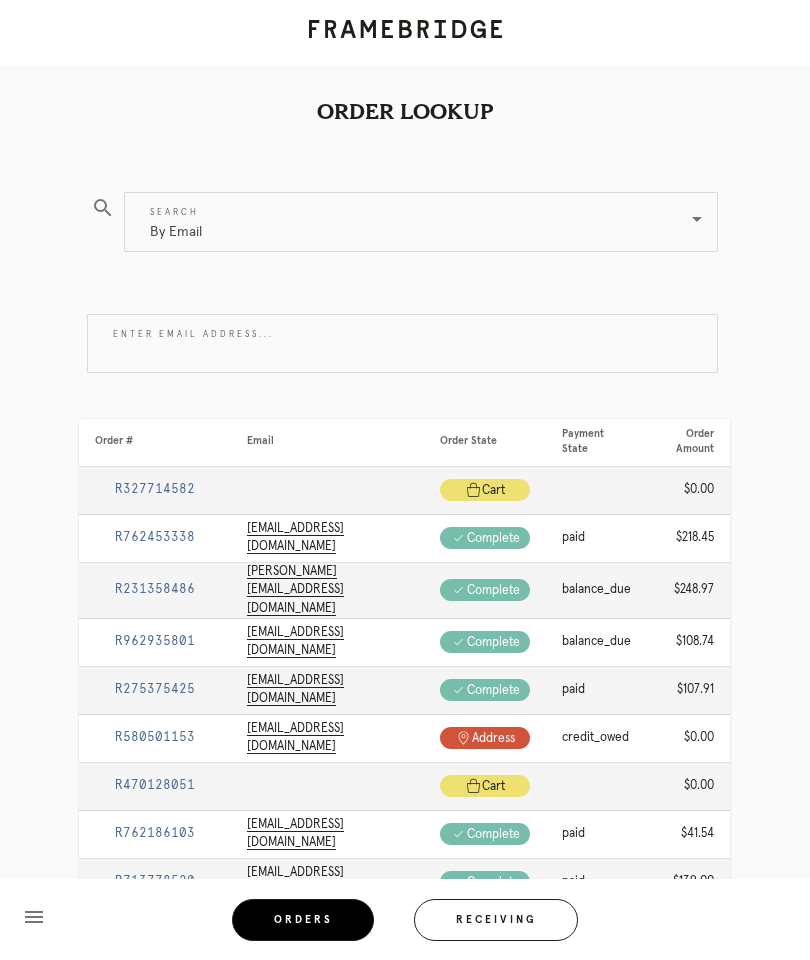 click on "Enter email address..." at bounding box center [402, 343] 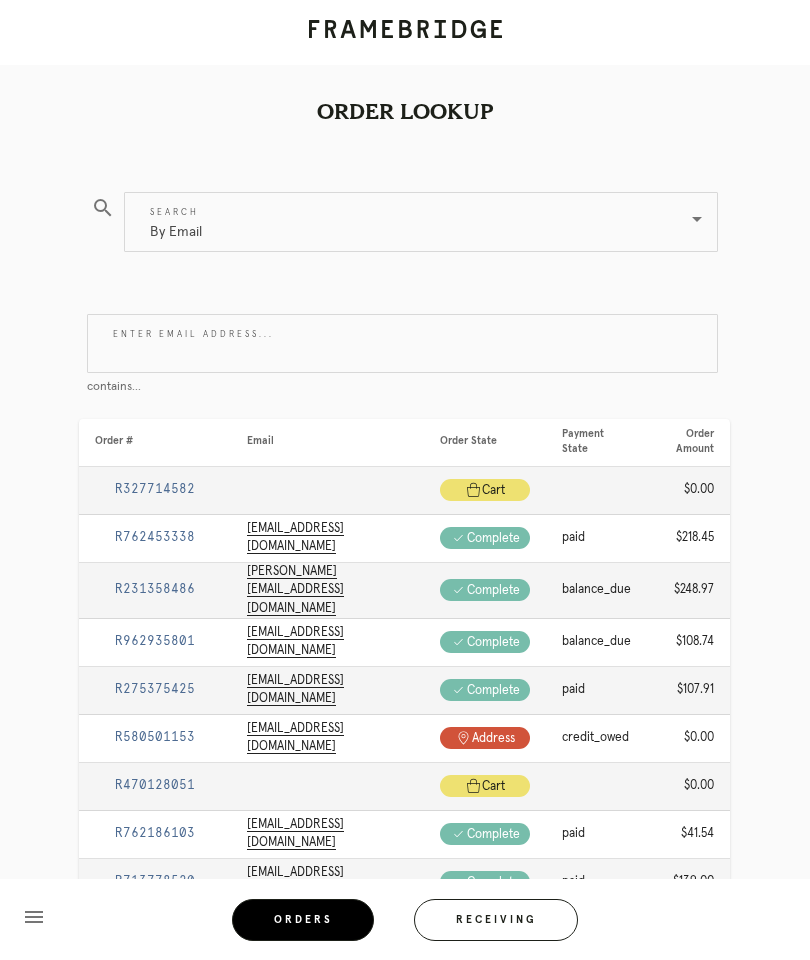 click on "Enter email address..." at bounding box center (402, 343) 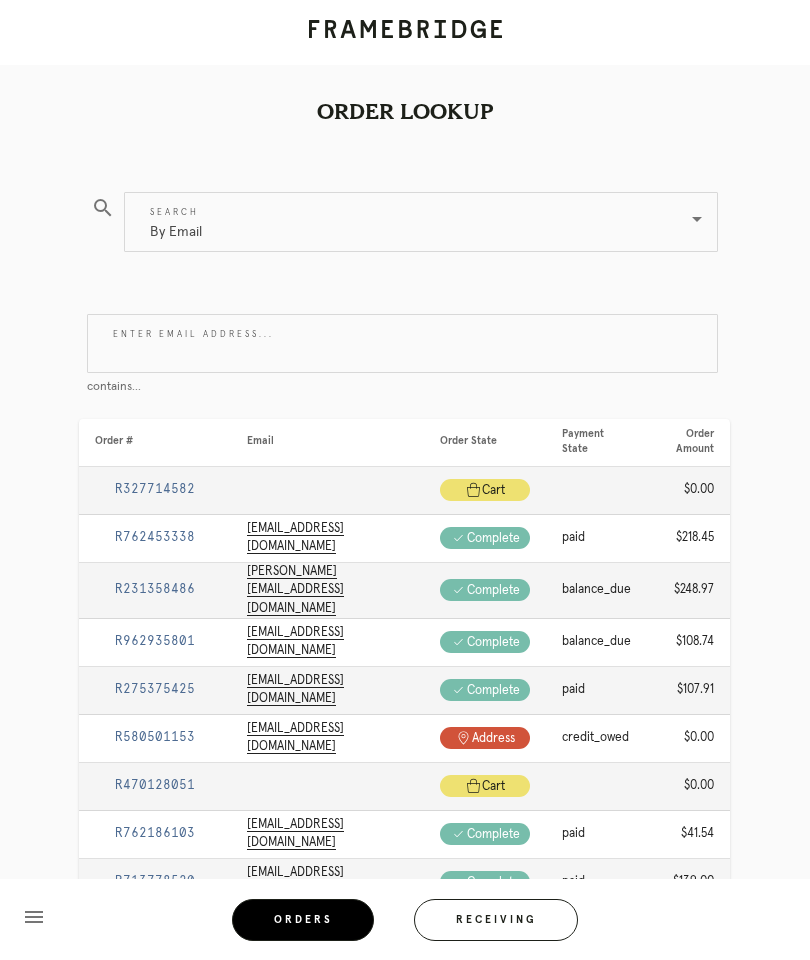 paste on "jenna.lashley@gmail.com" 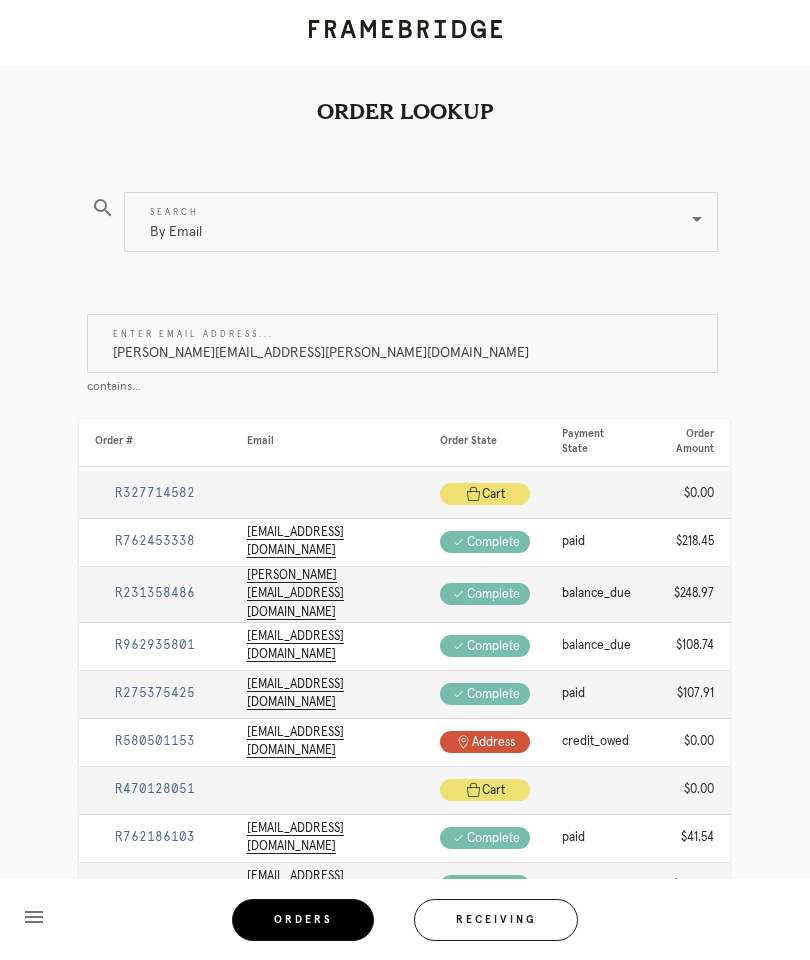 type on "jenna.lashley@gmail.com" 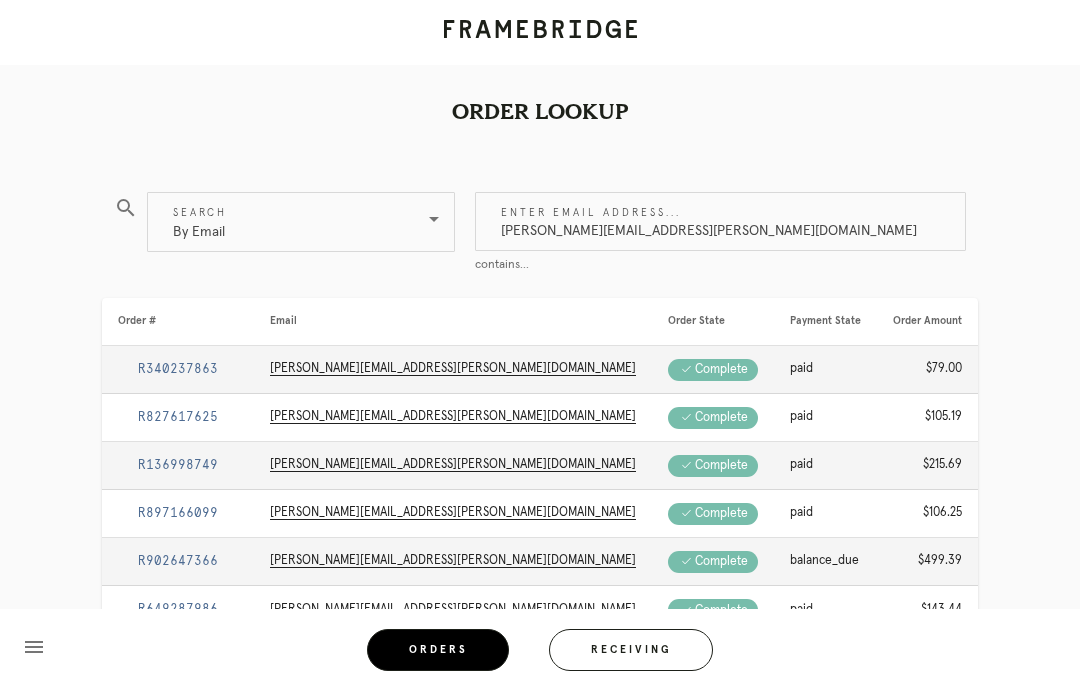 click on "Order Lookup
search Search By Email   Enter email address... jenna.lashley@gmail.com contains...   Order # Email Order State Payment State Order Amount
R340237863
jenna.lashley@gmail.com
Check
.a {
fill: #1d2019;
}
complete
paid
$79.00
R827617625
jenna.lashley@gmail.com
Check
.a {
fill: #1d2019;
}
complete
paid
$105.19
R136998749
jenna.lashley@gmail.com
Check
.a {
fill: #1d2019;
}
complete
paid
$215.69
R897166099
jenna.lashley@gmail.com
Check
.a {
fill: #1d2019;
}
complete
paid
$106.25
R902647366
jenna.lashley@gmail.com
Check
.a {
fill: #1d2019;
}
complete" at bounding box center [540, 427] 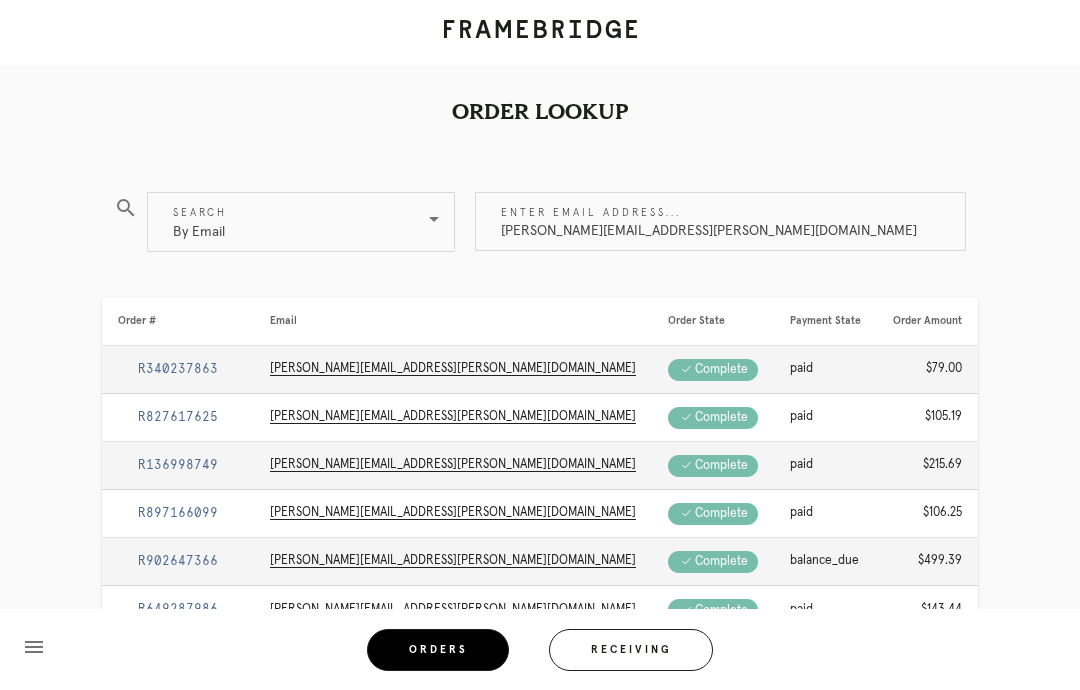 click on "R340237863" at bounding box center (178, 369) 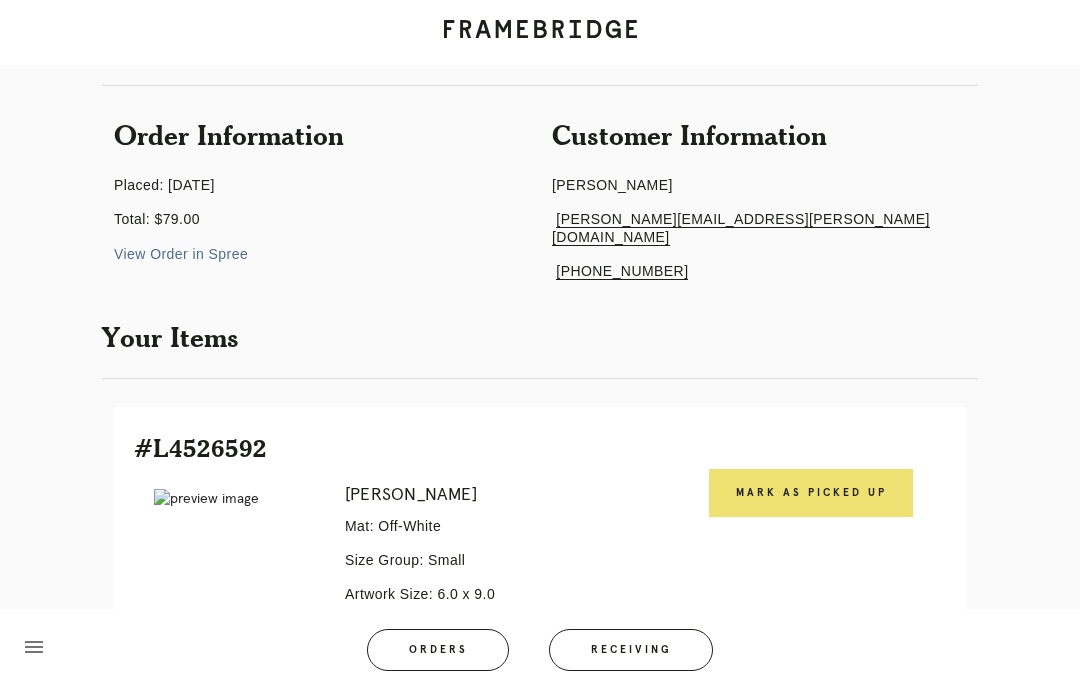 scroll, scrollTop: 0, scrollLeft: 0, axis: both 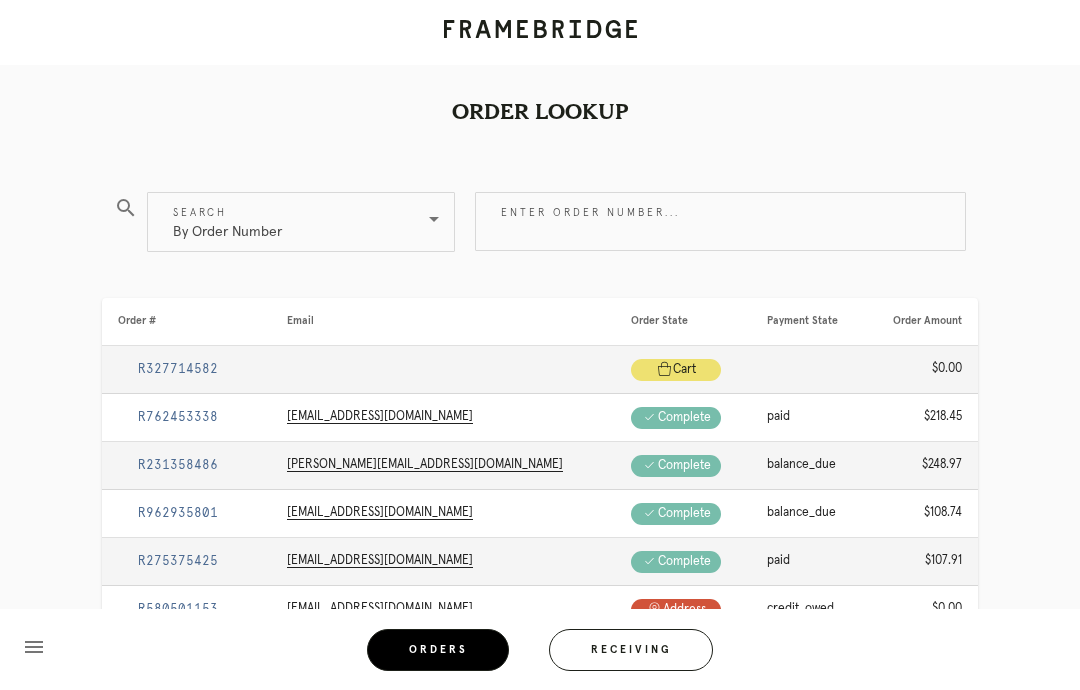 click on "By Order Number" at bounding box center [287, 222] 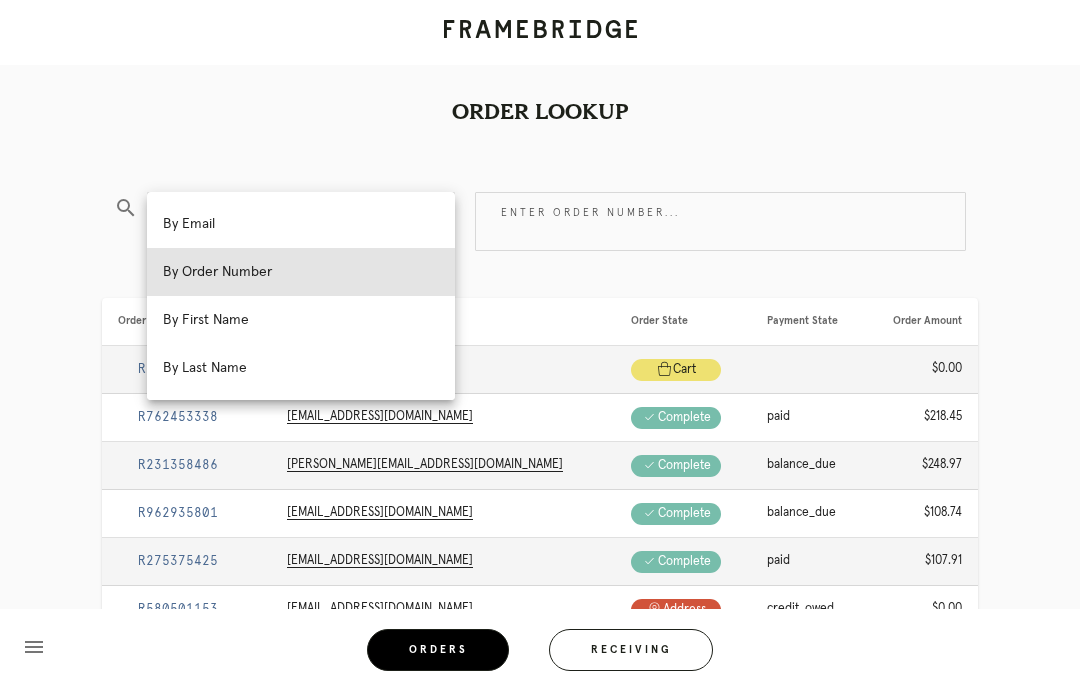 click on "By Email" at bounding box center (301, 224) 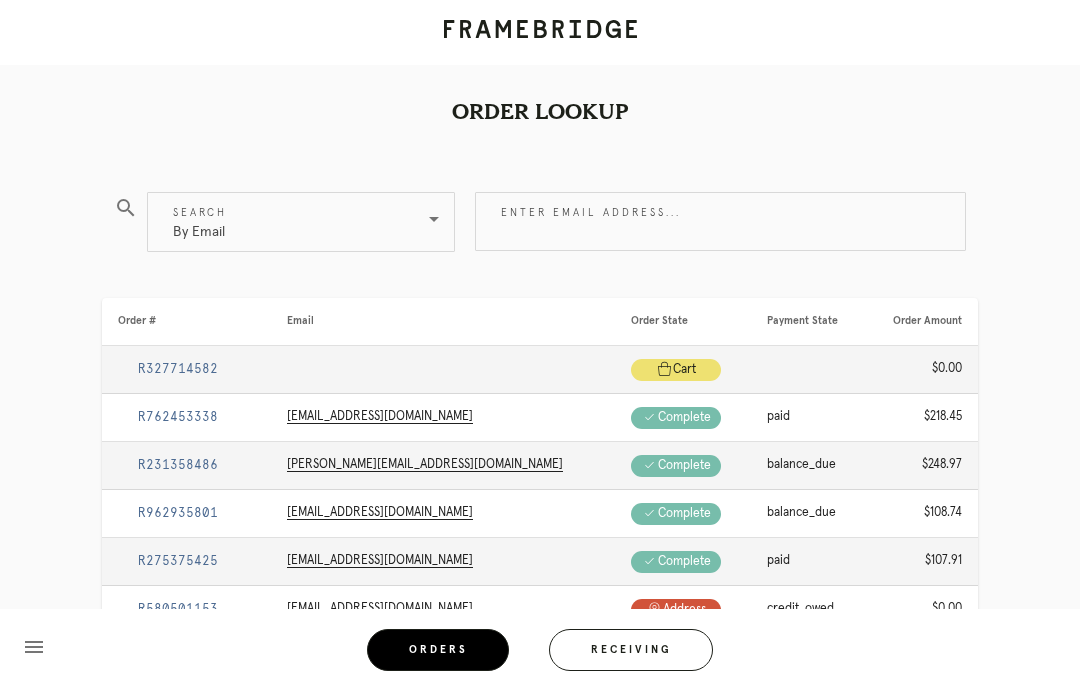 click on "Enter email address..." at bounding box center [720, 221] 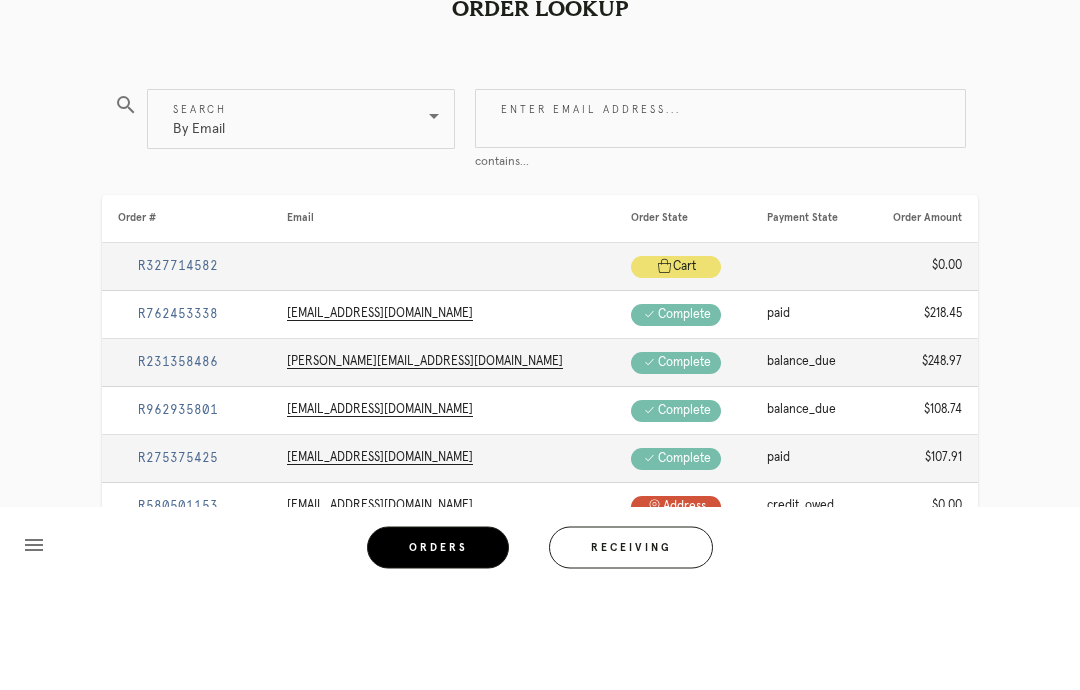 click on "Enter email address..." at bounding box center [720, 221] 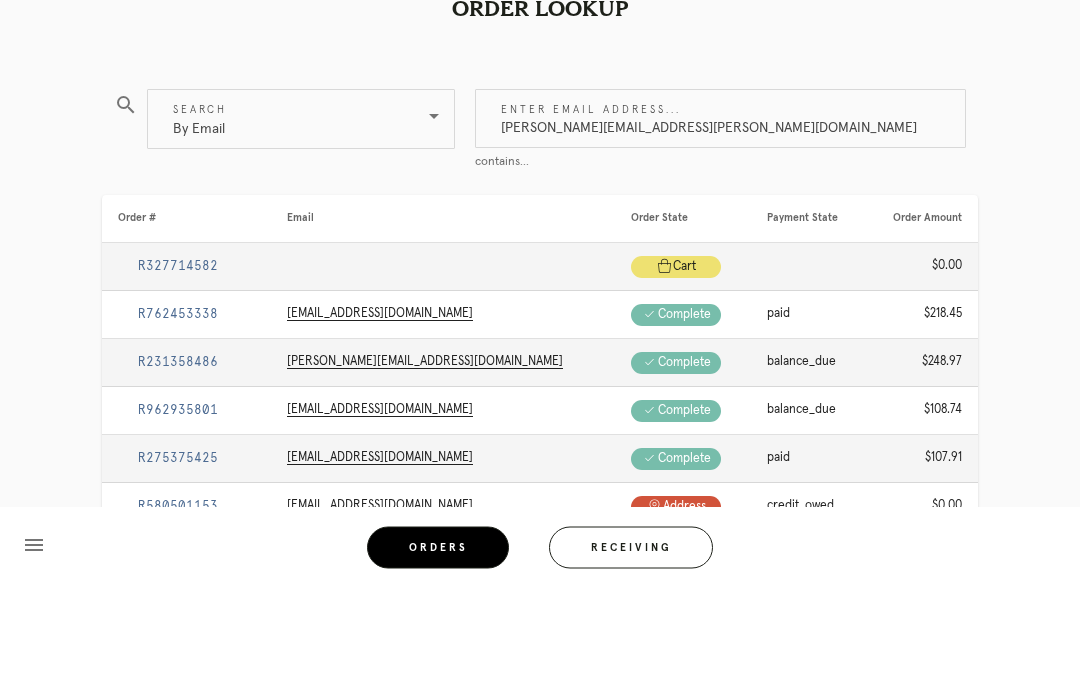 type on "jenna.lashley@gmail.com" 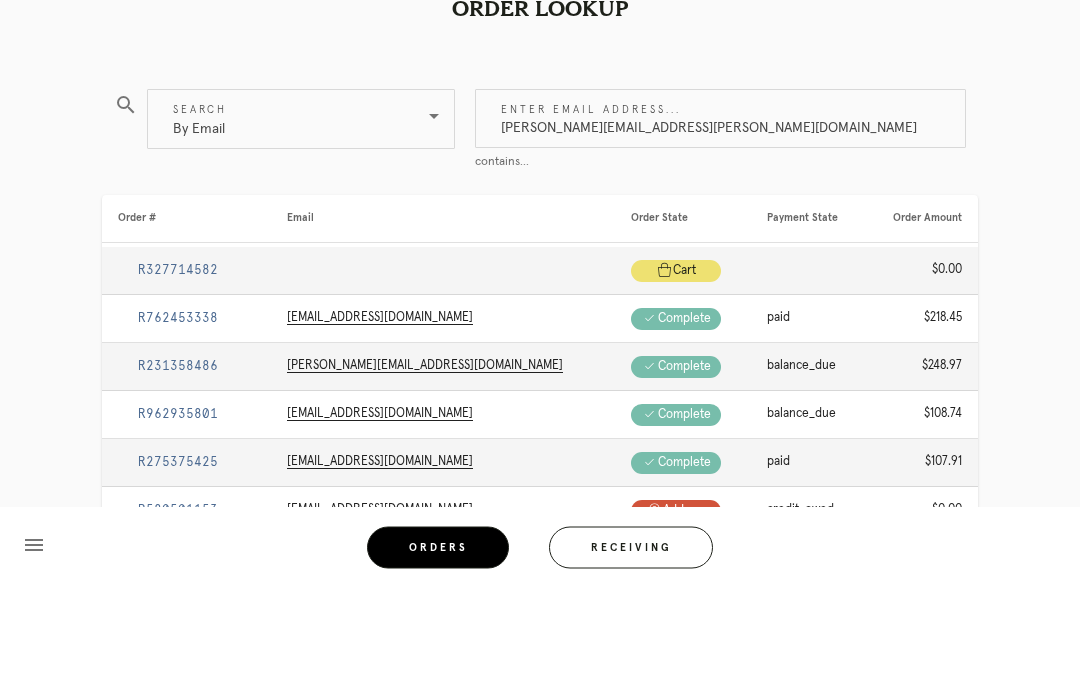 click on "Order Lookup
search Search By Email   Enter email address... jenna.lashley@gmail.com contains...   Order # Email Order State Payment State Order Amount
R327714582
Cart
.a {
fill: #1d2019;
}
cart
$0.00
R762453338
ginahibshman@gmail.com
Check
.a {
fill: #1d2019;
}
complete
paid
$218.45
R231358486
bryant.elizabethc@gmail.com
Check
.a {
fill: #1d2019;
}
complete
balance_due
$248.97
R962935801
bud.bernhard@gmail.com
Check
.a {
fill: #1d2019;
}
complete
balance_due
$108.74
R275375425
brendangl@gmail.com
Check
.a {
fill: #1d2019;
}
complete
paid
$107.91" at bounding box center [540, 525] 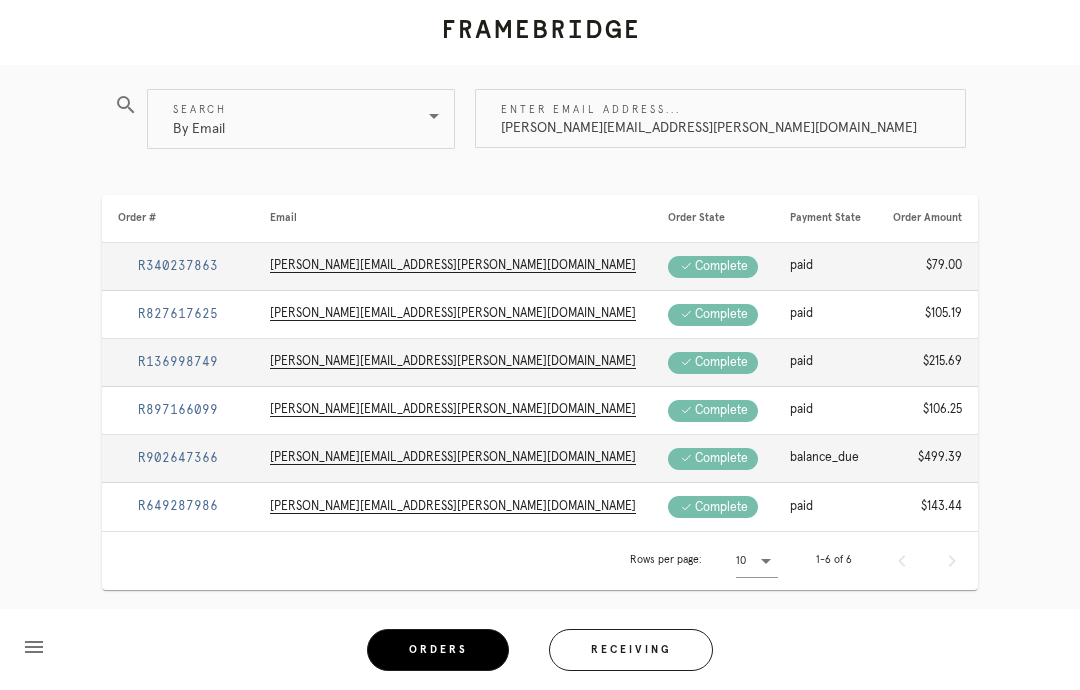 click on "R897166099" at bounding box center (178, 410) 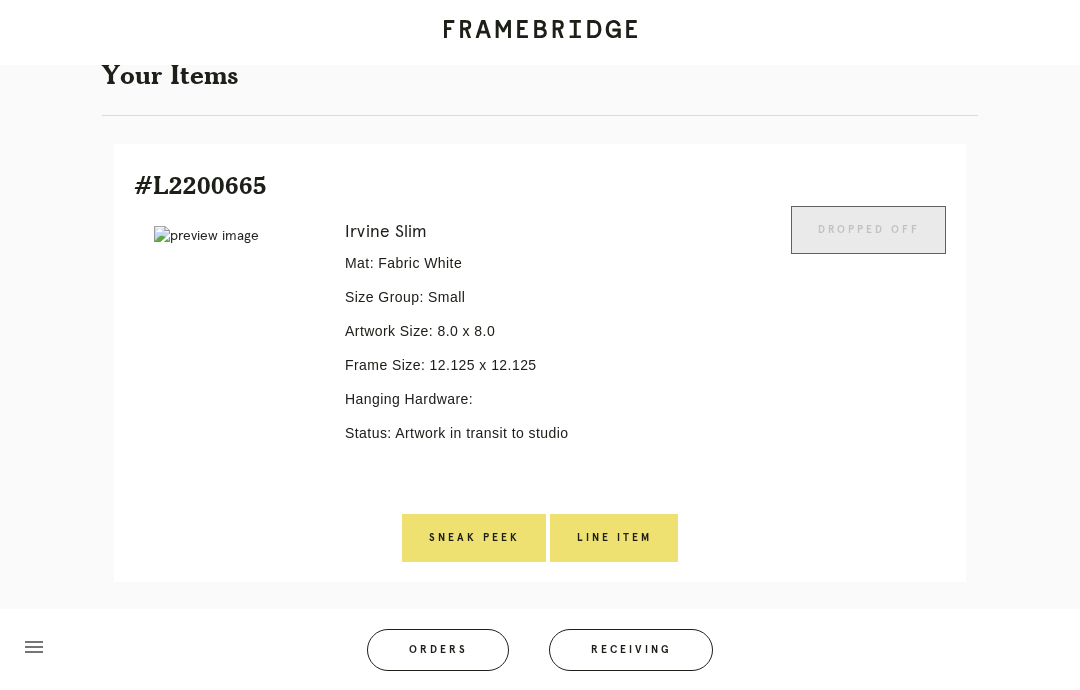 scroll, scrollTop: 137, scrollLeft: 0, axis: vertical 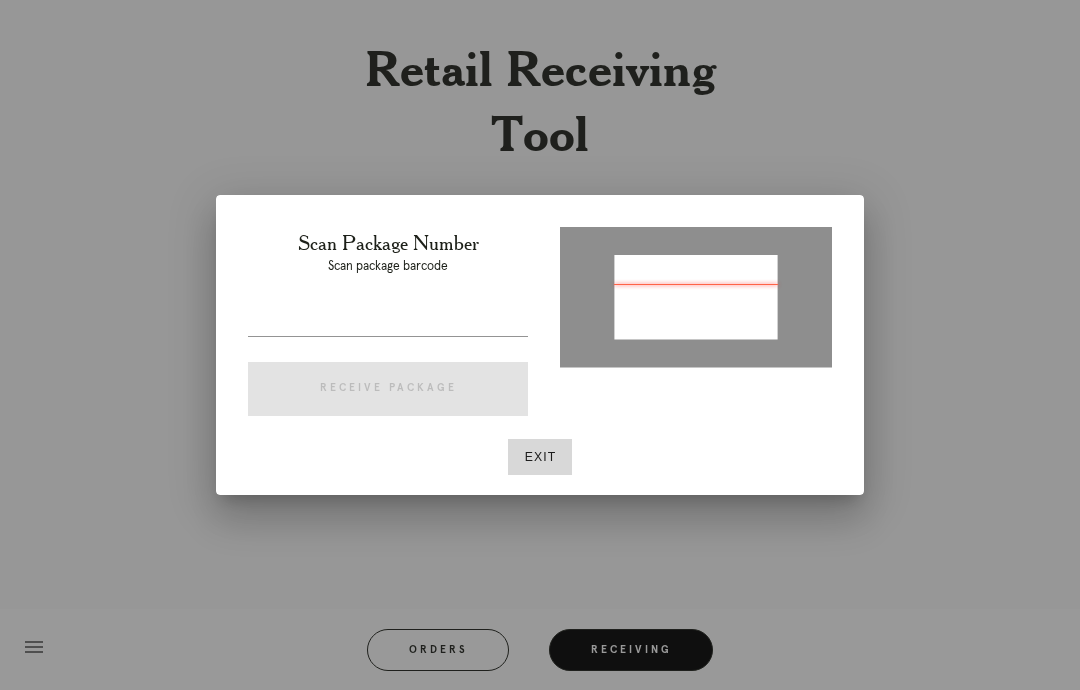type on "P478303277690167" 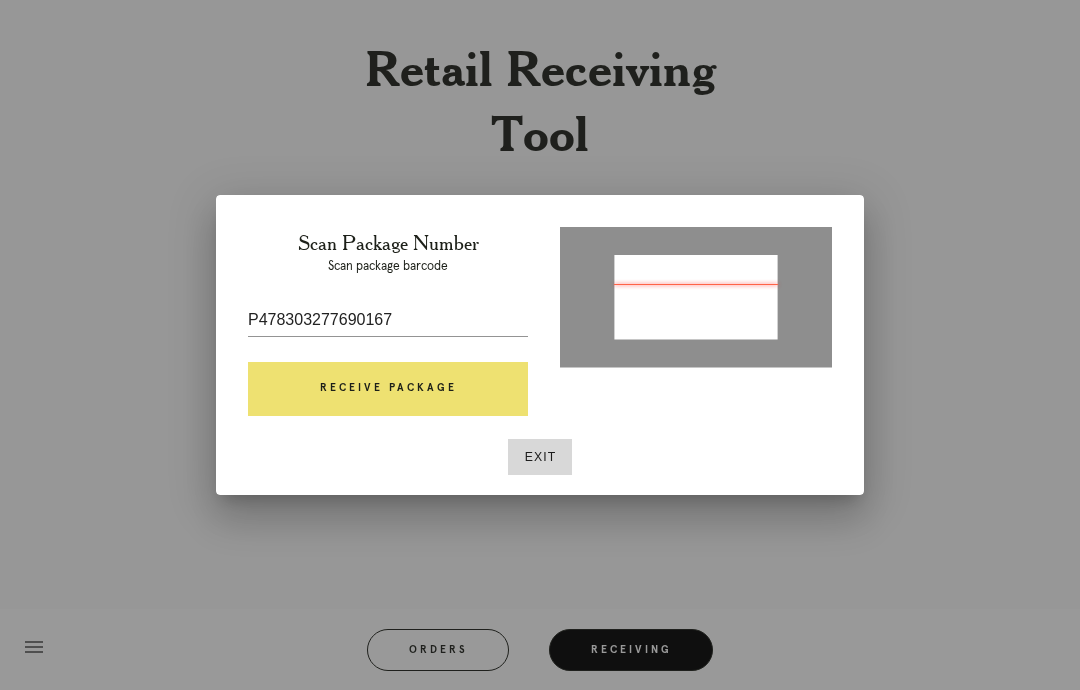 click on "Receive Package" at bounding box center (388, 389) 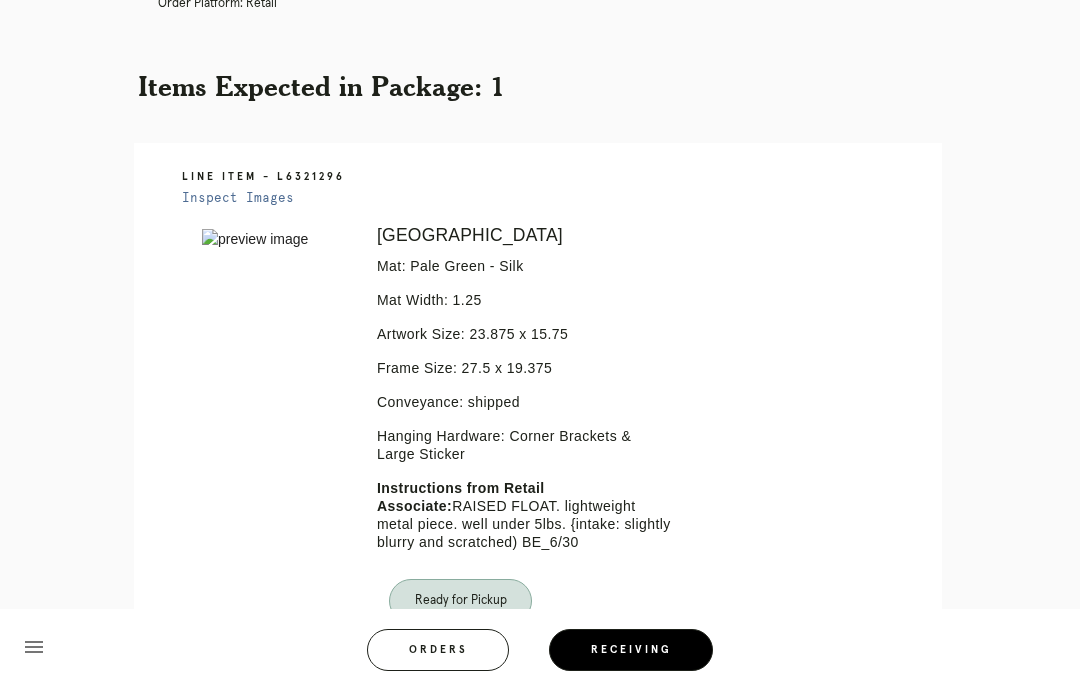 scroll, scrollTop: 87, scrollLeft: 0, axis: vertical 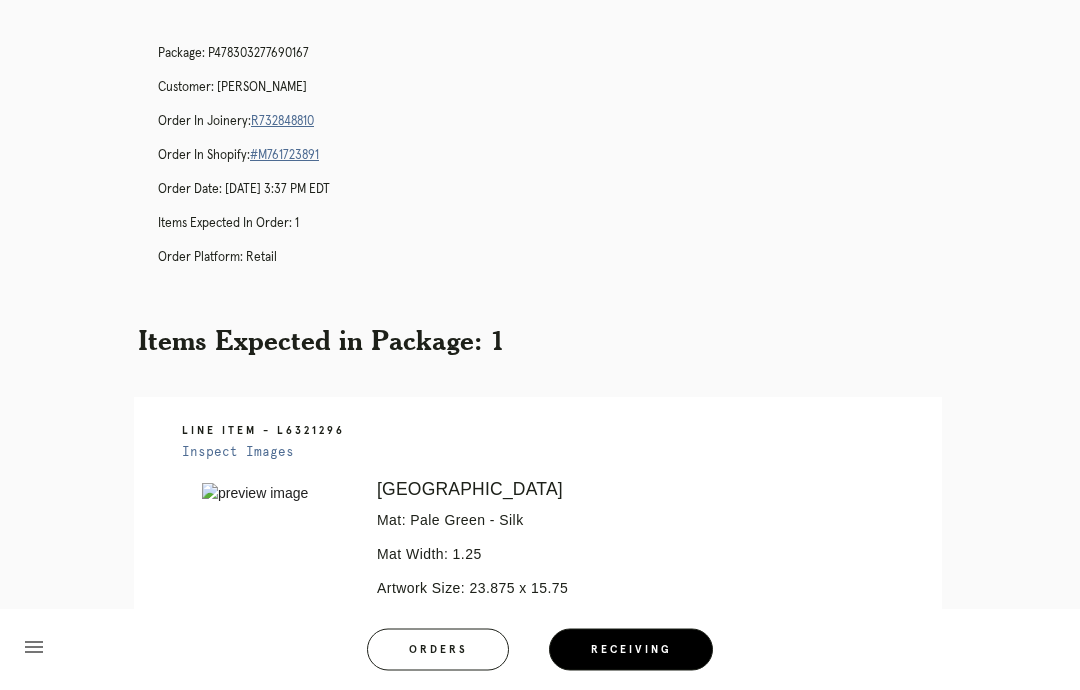 click on "R732848810" at bounding box center [282, 122] 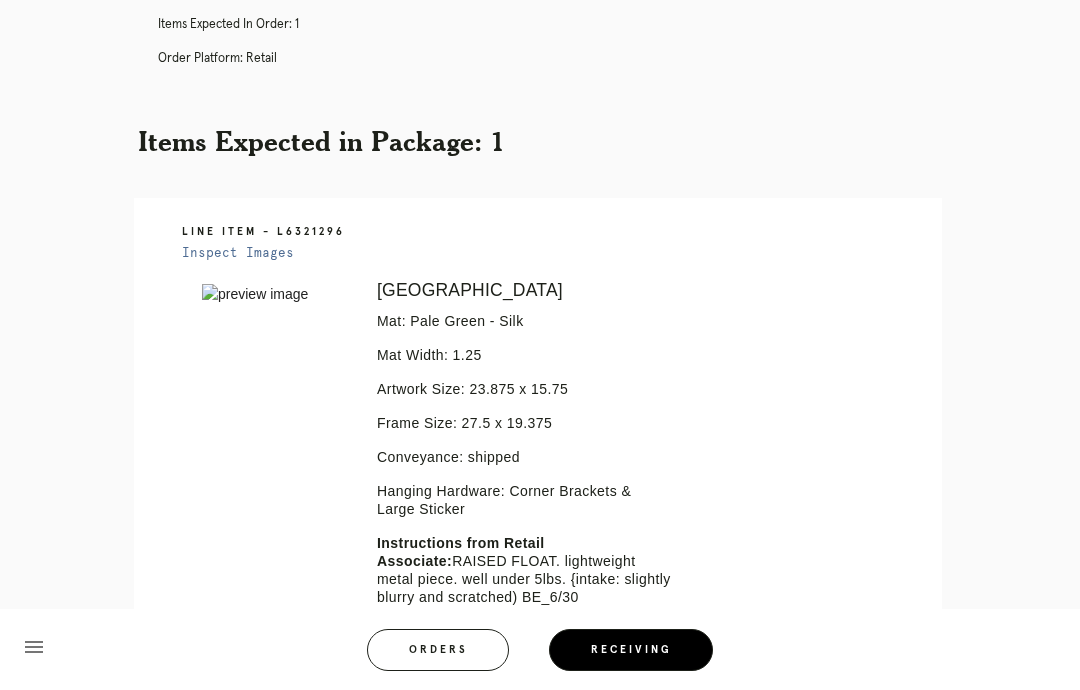 scroll, scrollTop: 65, scrollLeft: 0, axis: vertical 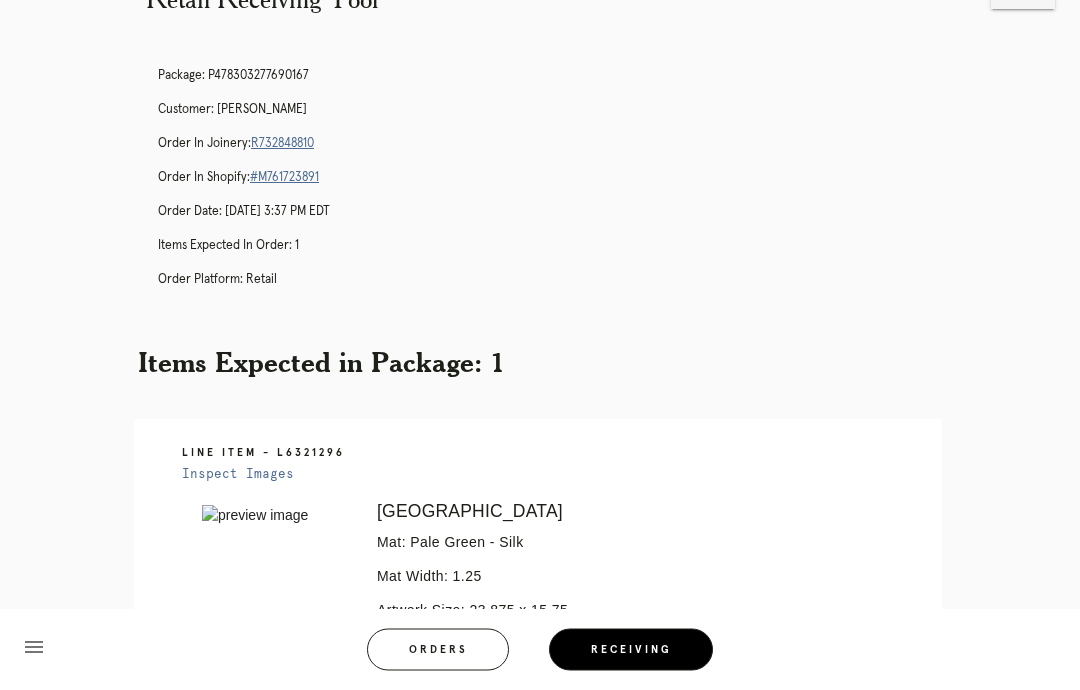 click on "R732848810" at bounding box center (282, 144) 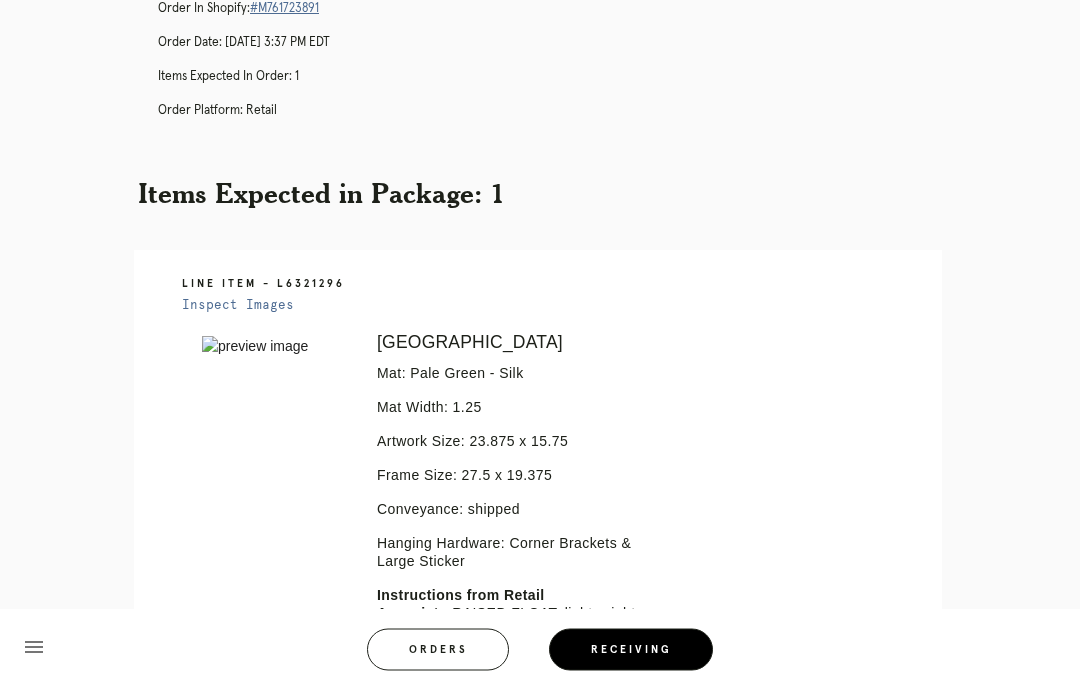 scroll, scrollTop: 0, scrollLeft: 0, axis: both 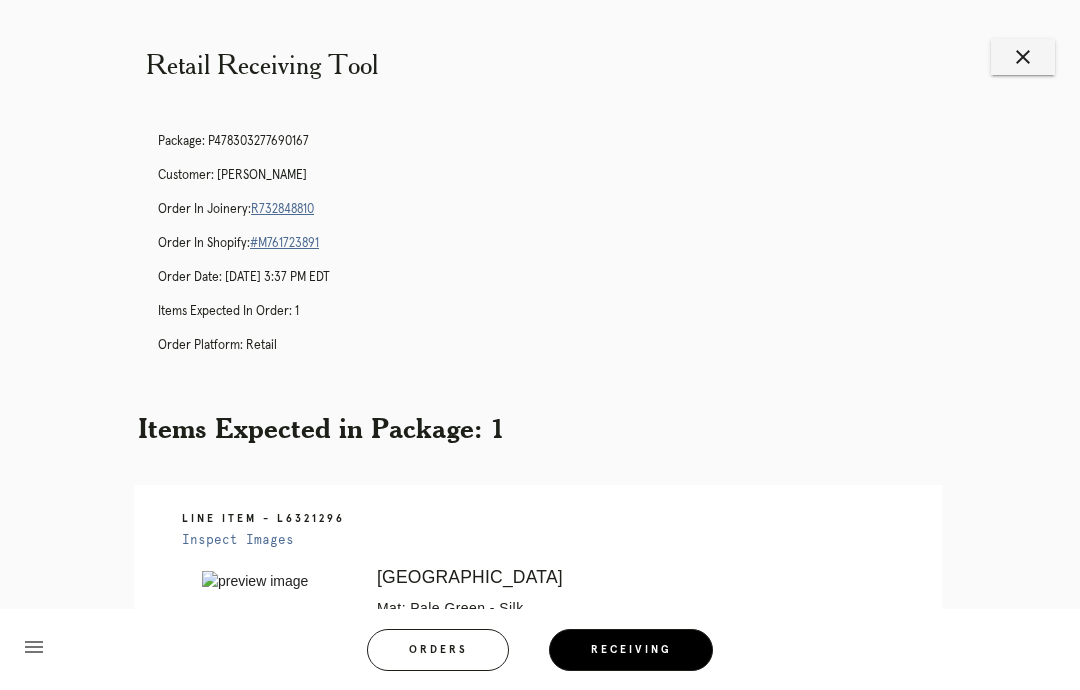 click on "R732848810" at bounding box center (282, 209) 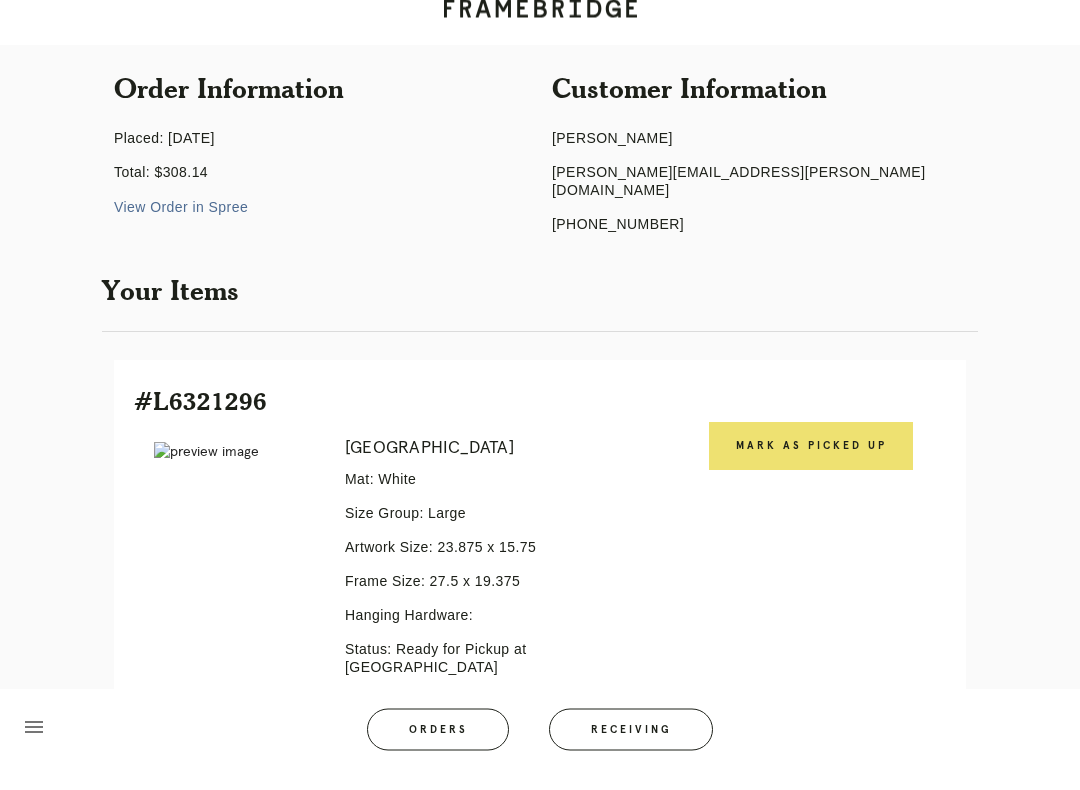 scroll, scrollTop: 171, scrollLeft: 0, axis: vertical 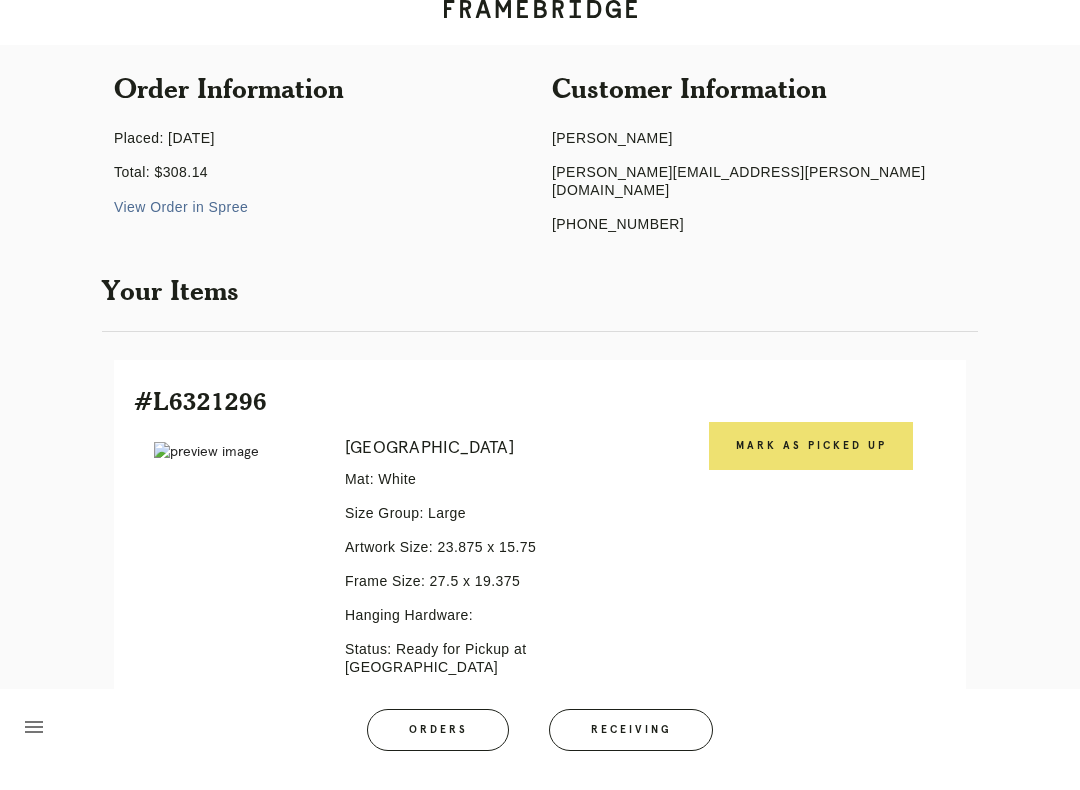 click on "Mark as Picked Up" at bounding box center [811, 466] 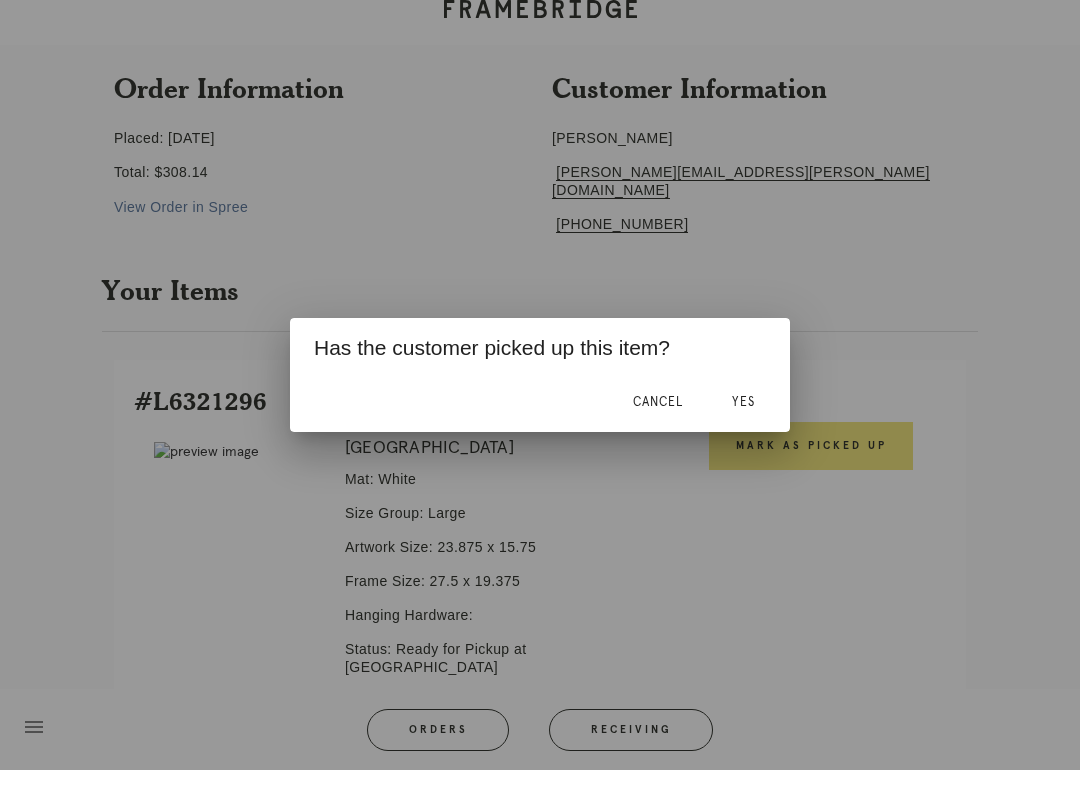 click on "Yes" at bounding box center [743, 422] 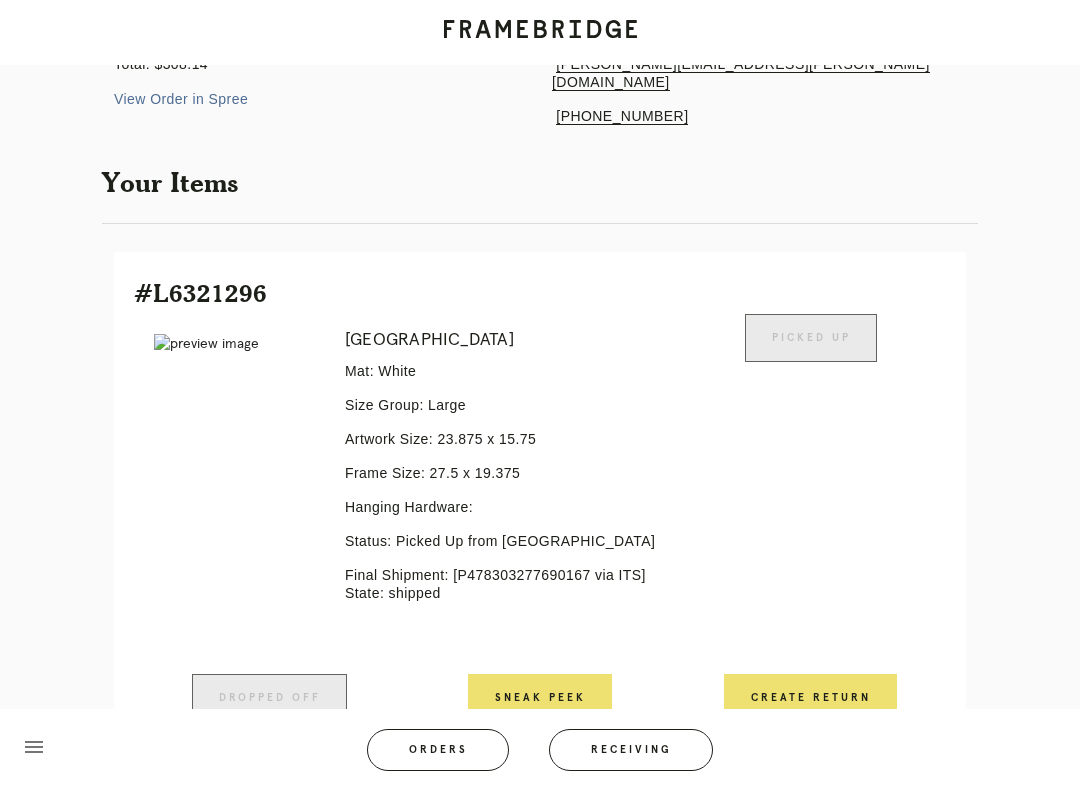 scroll, scrollTop: 0, scrollLeft: 0, axis: both 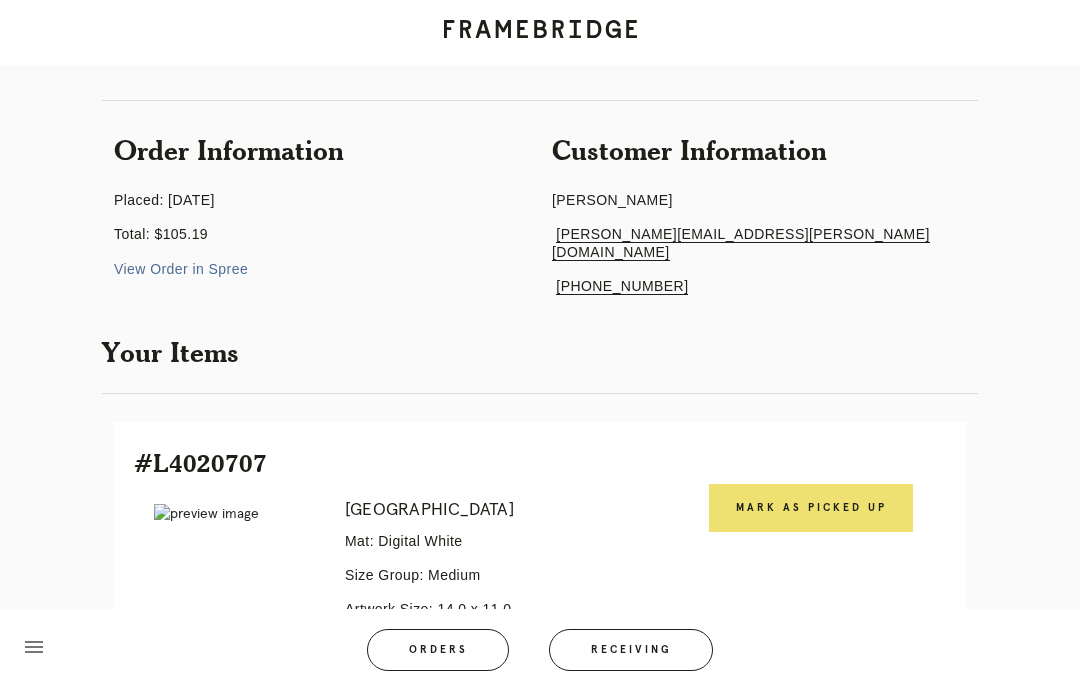 click on "jenna.lashley@gmail.com" at bounding box center (759, 243) 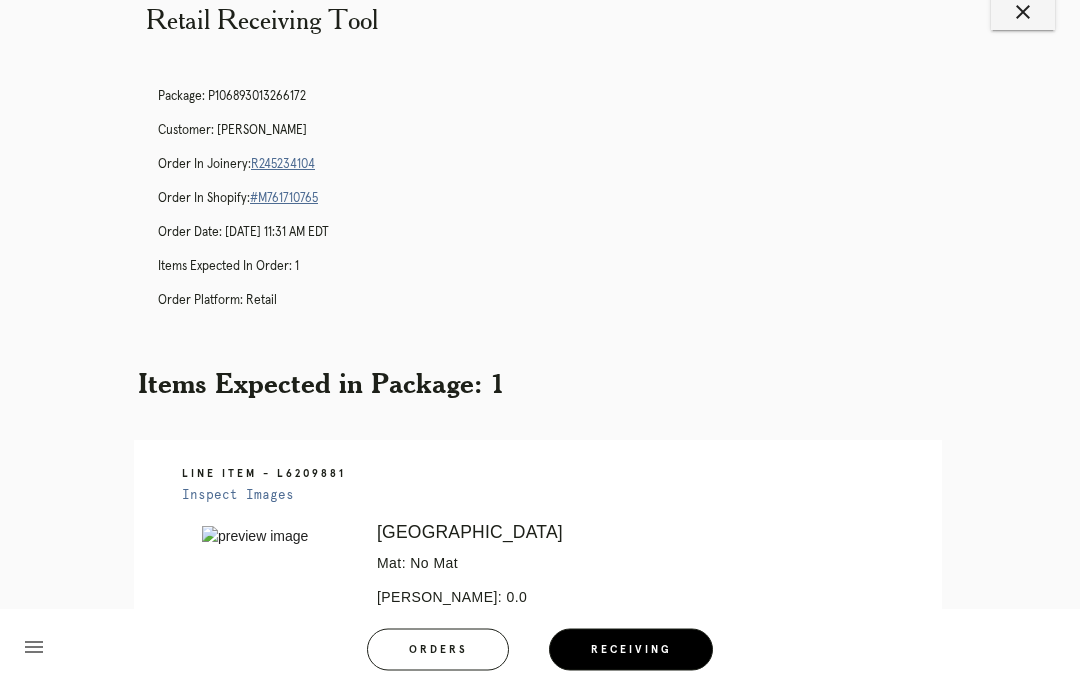scroll, scrollTop: 0, scrollLeft: 0, axis: both 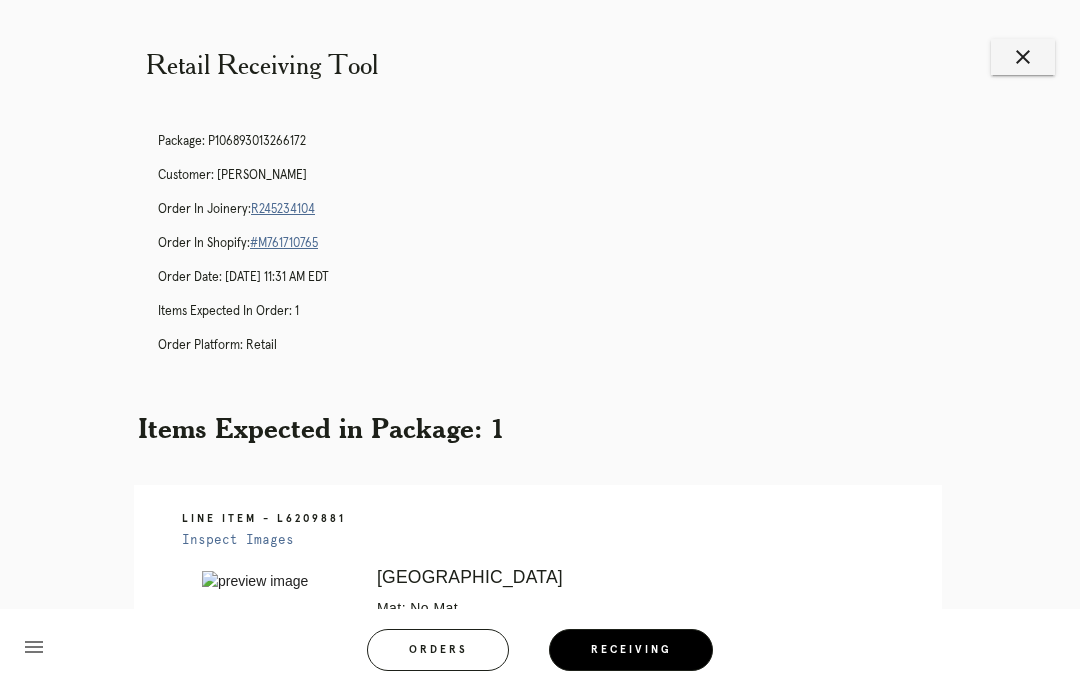 click on "close" at bounding box center [1023, 57] 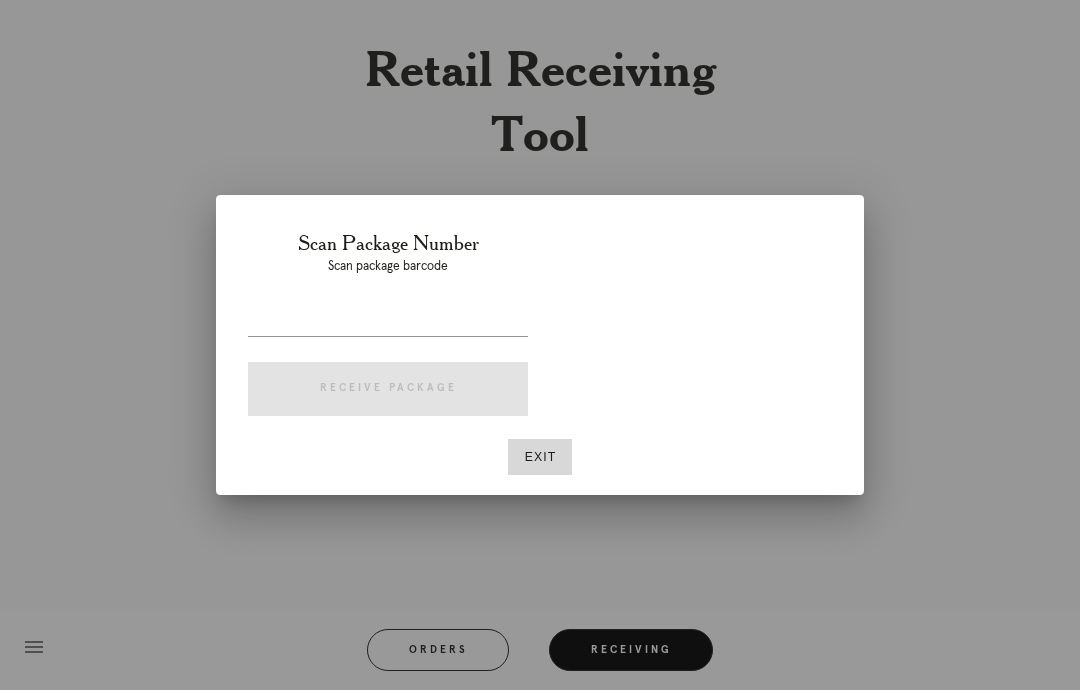 scroll, scrollTop: 0, scrollLeft: 0, axis: both 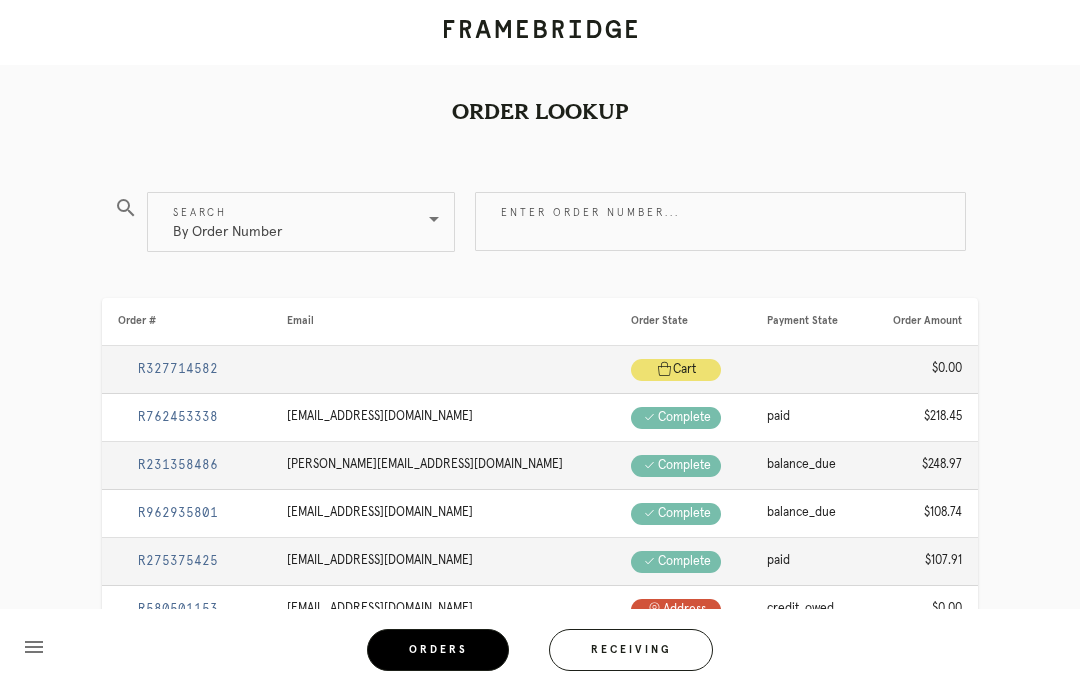 click on "By Order Number" at bounding box center (287, 222) 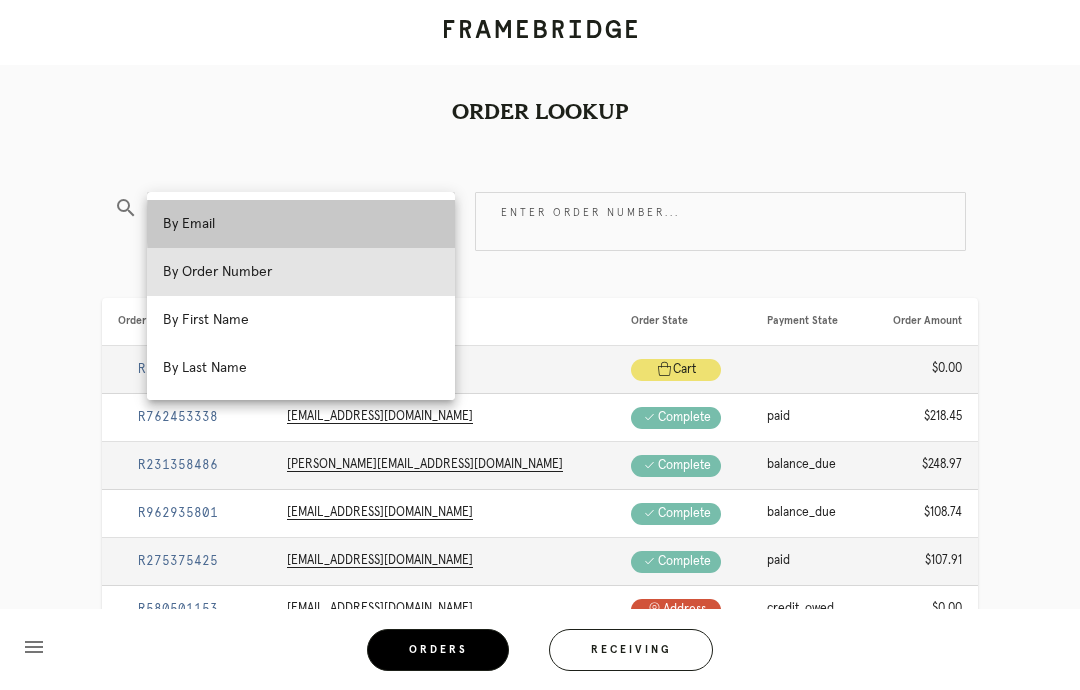 click on "By Email" at bounding box center [301, 224] 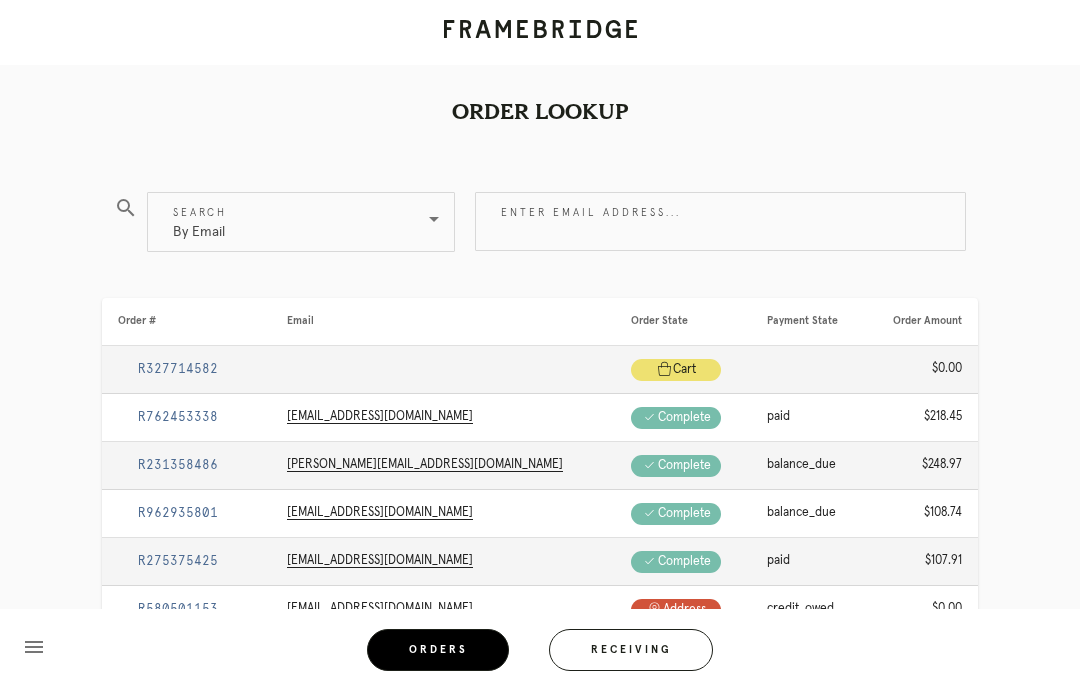 click on "Enter email address..." at bounding box center [720, 221] 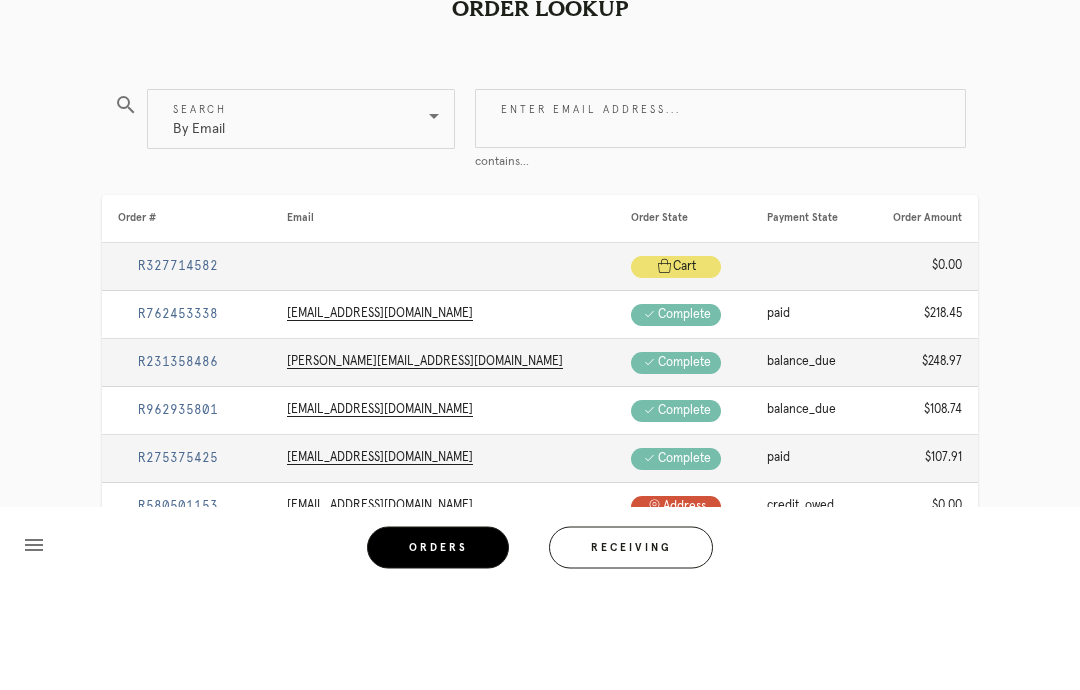 click on "Enter email address..." at bounding box center (720, 221) 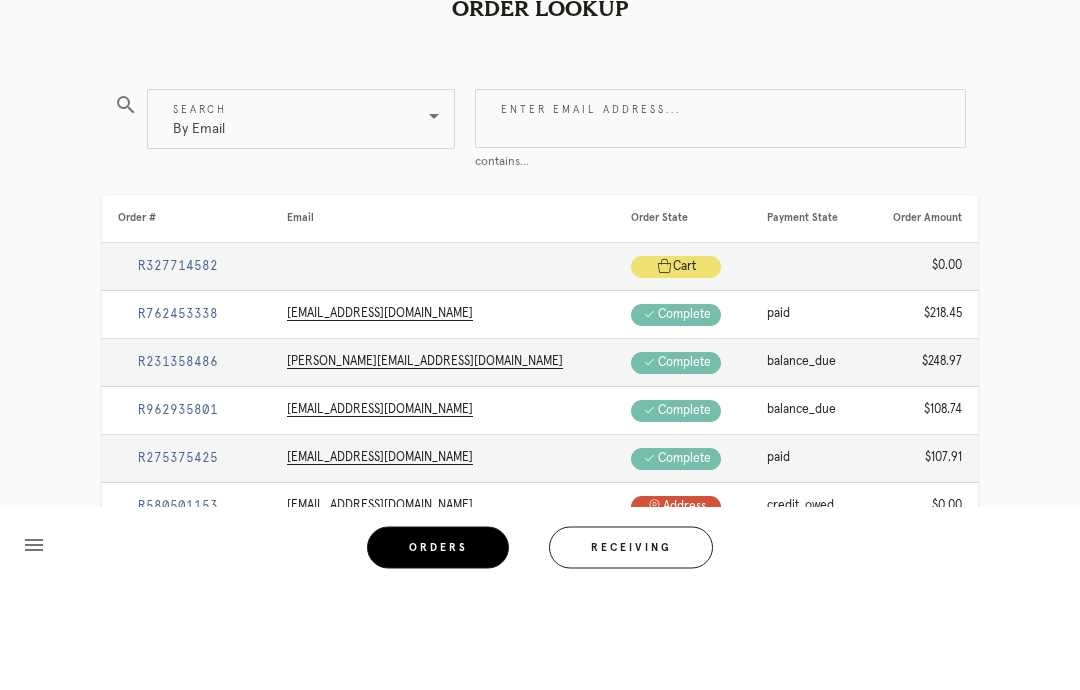 paste on "jenna.lashley@gmail.com" 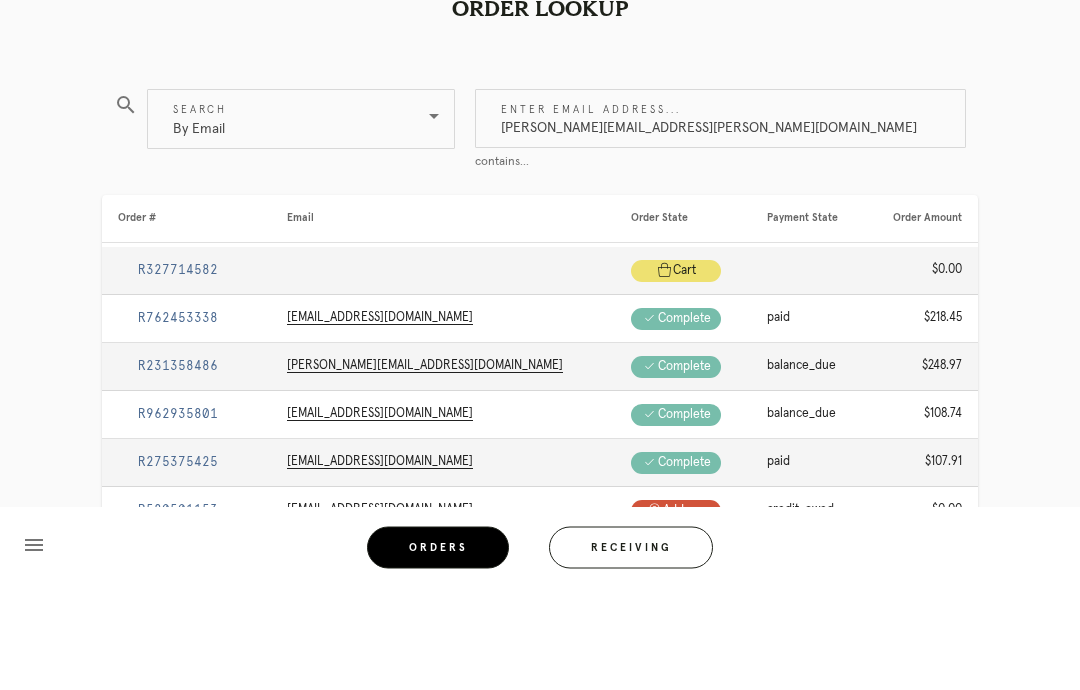 type on "jenna.lashley@gmail.com" 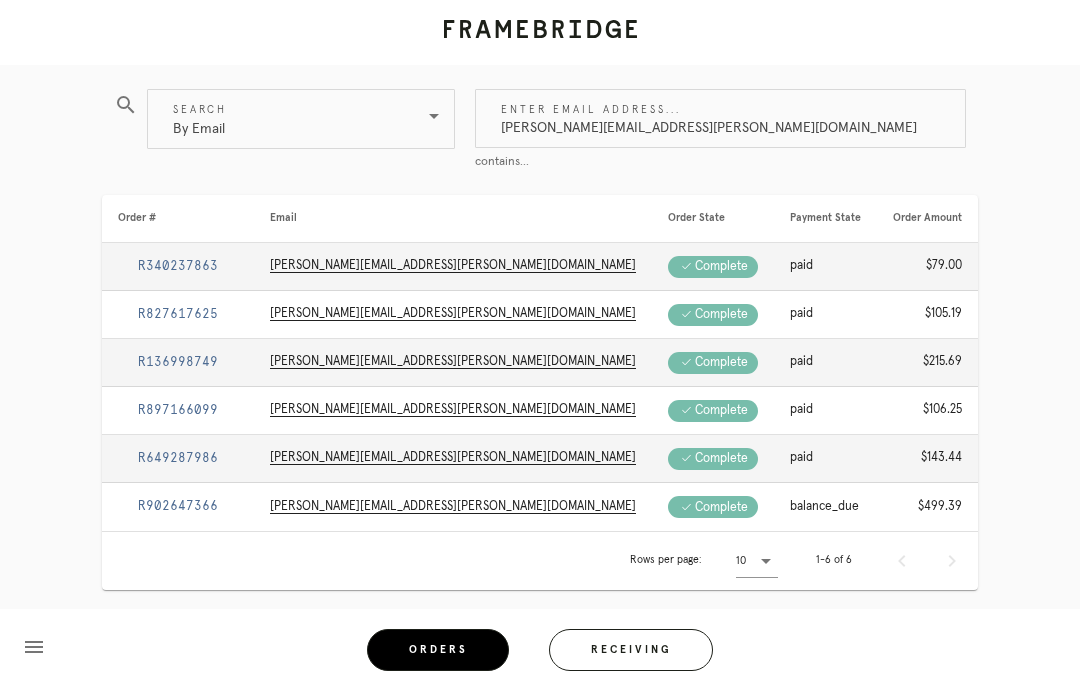 click on "R902647366" at bounding box center [178, 507] 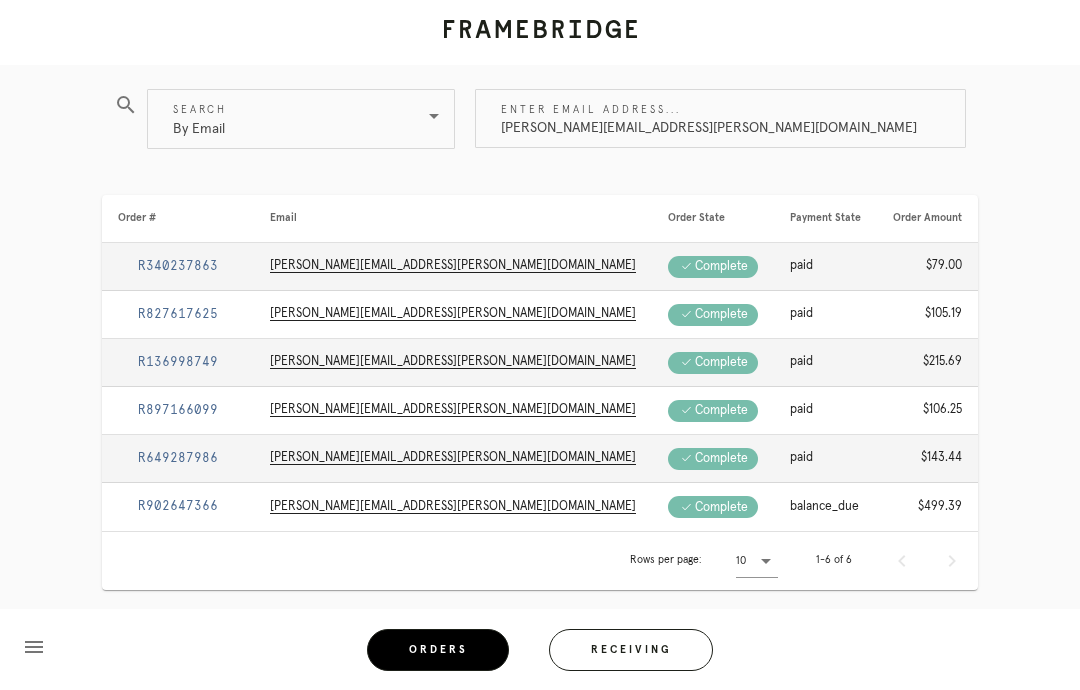 click on "R902647366" at bounding box center [178, 506] 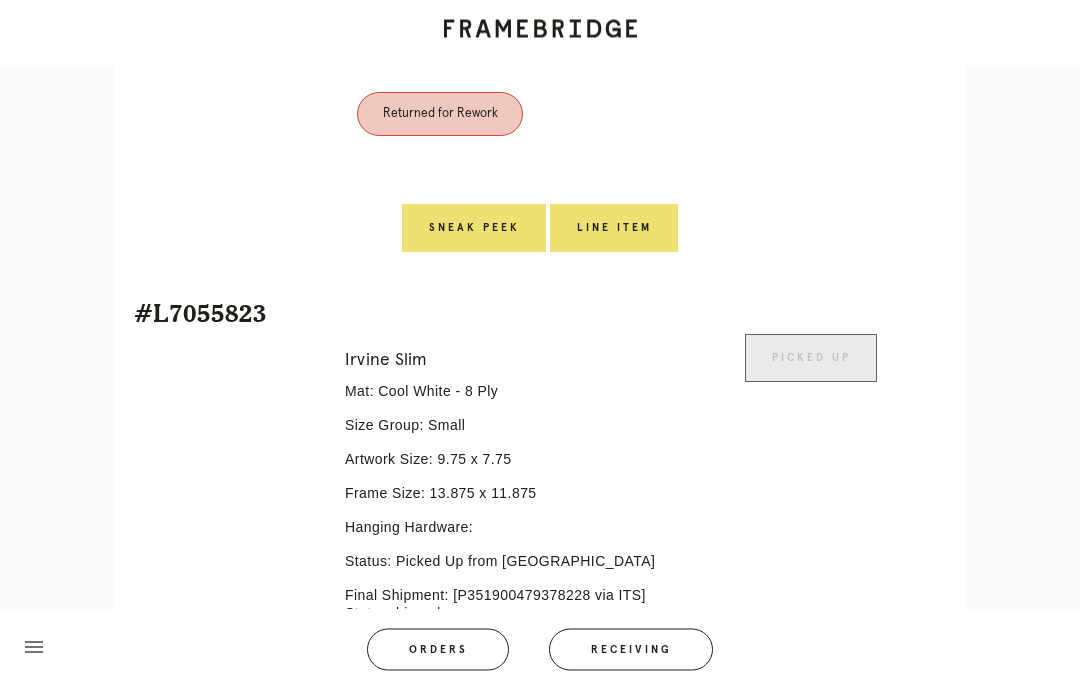 scroll, scrollTop: 2073, scrollLeft: 0, axis: vertical 